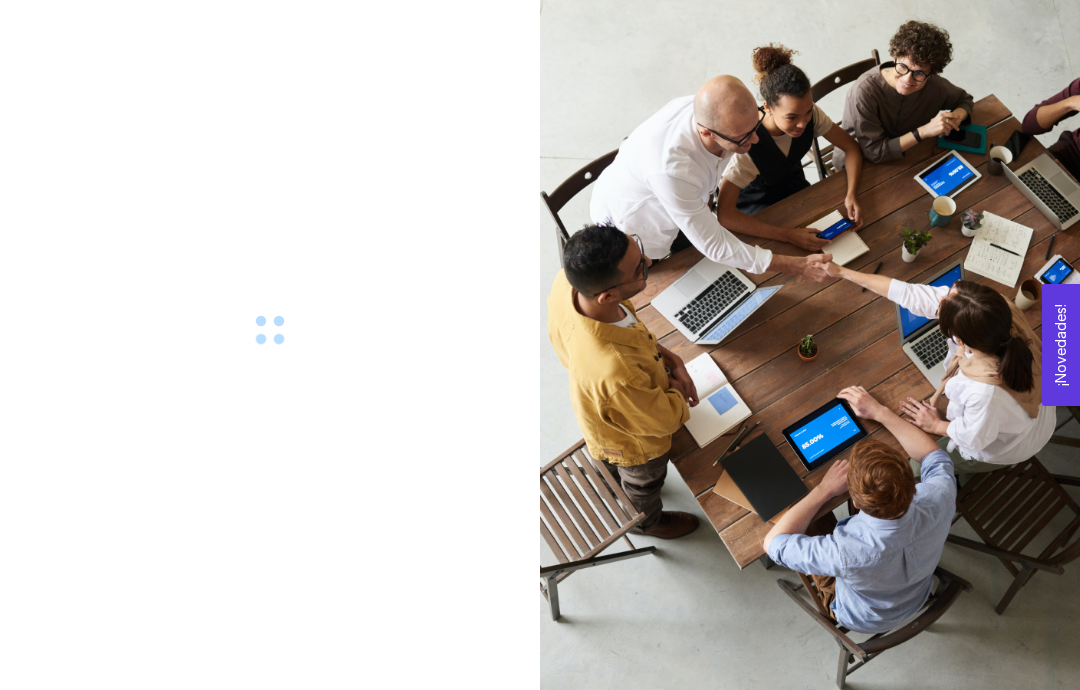 scroll, scrollTop: 0, scrollLeft: 0, axis: both 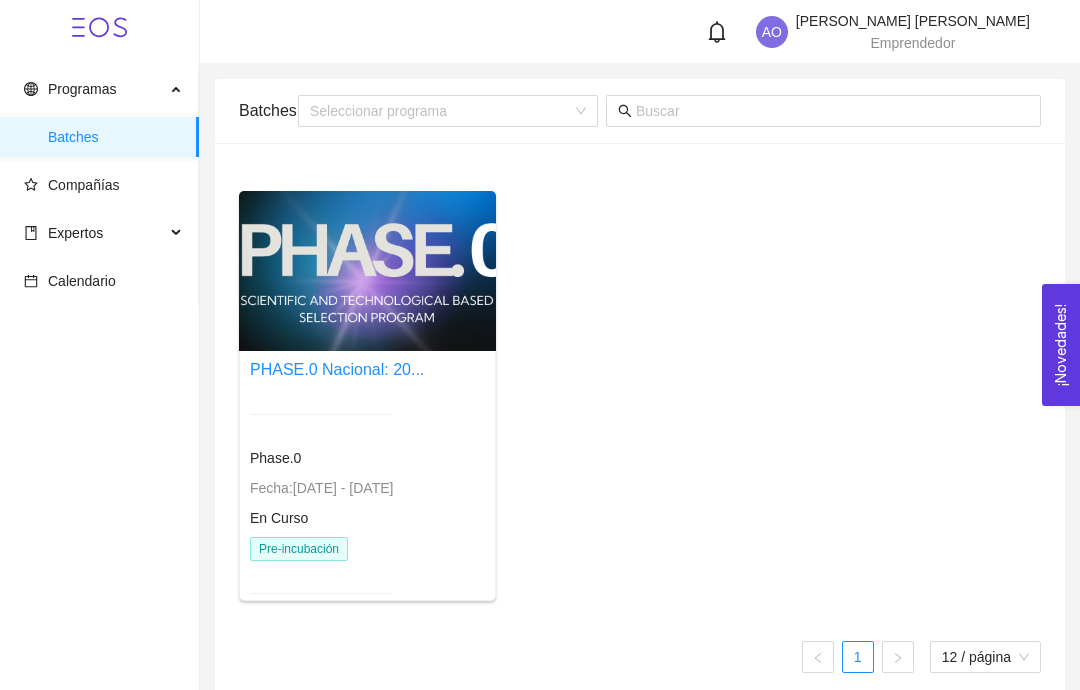 click on "PHASE.0 Nacional: 20..." at bounding box center [337, 369] 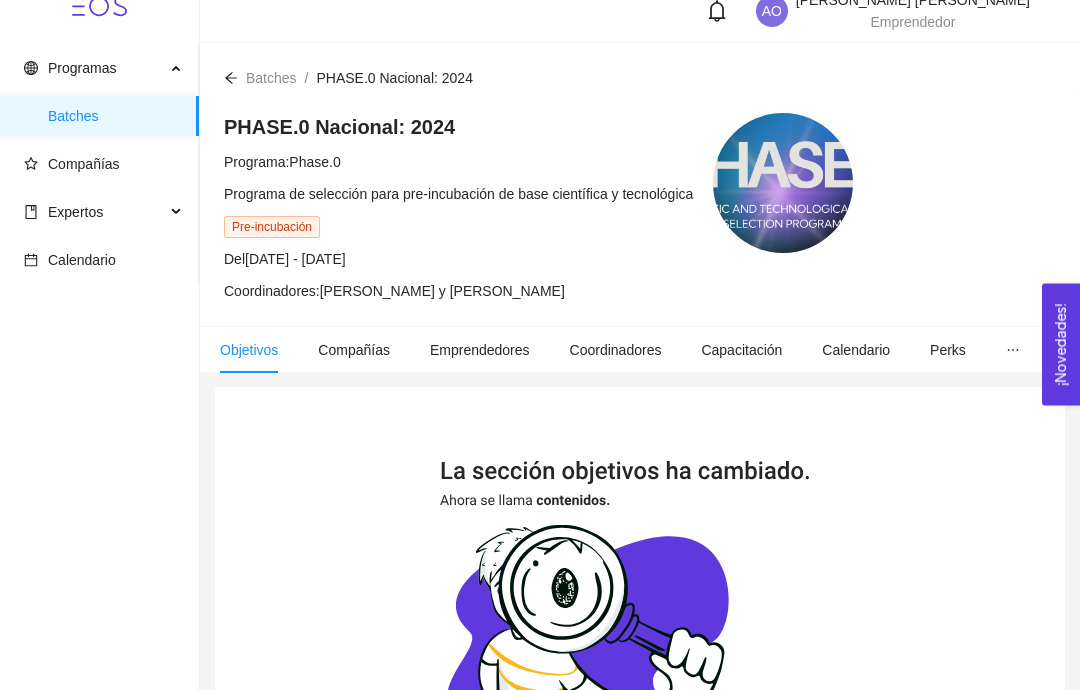 scroll, scrollTop: 21, scrollLeft: 0, axis: vertical 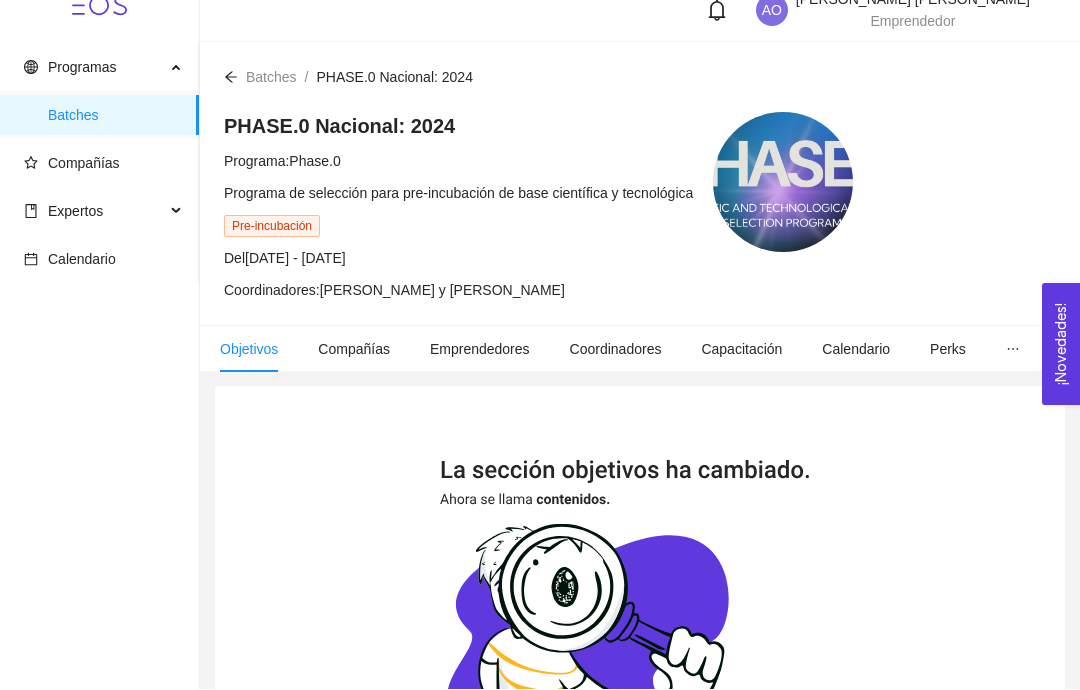 click on "Perks" at bounding box center [948, 350] 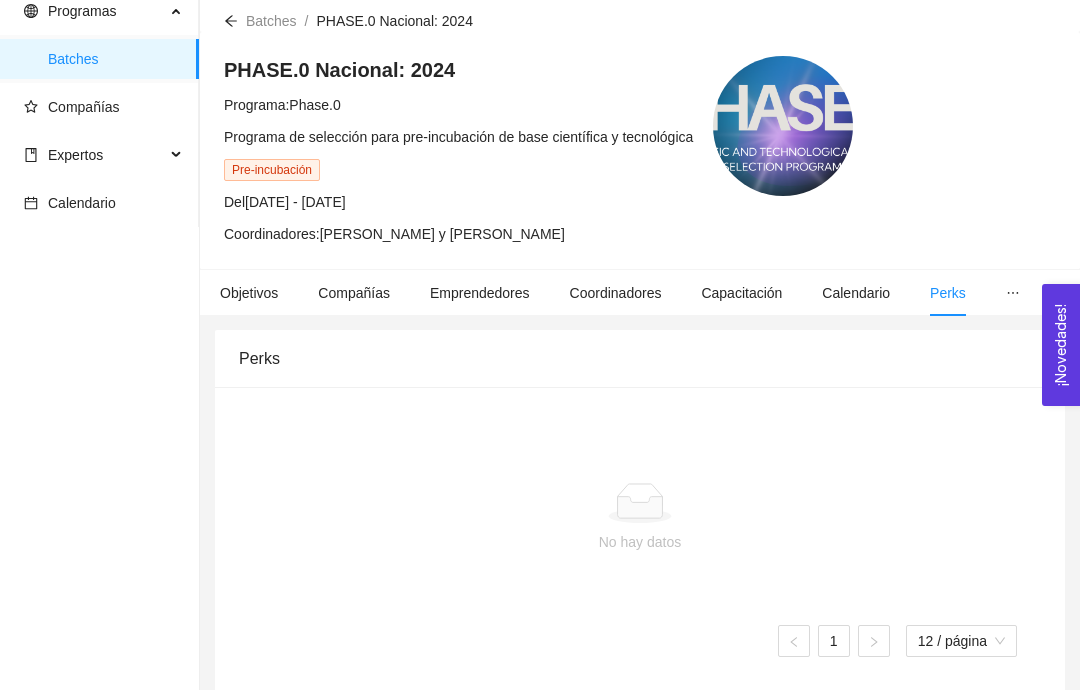 scroll, scrollTop: 71, scrollLeft: 0, axis: vertical 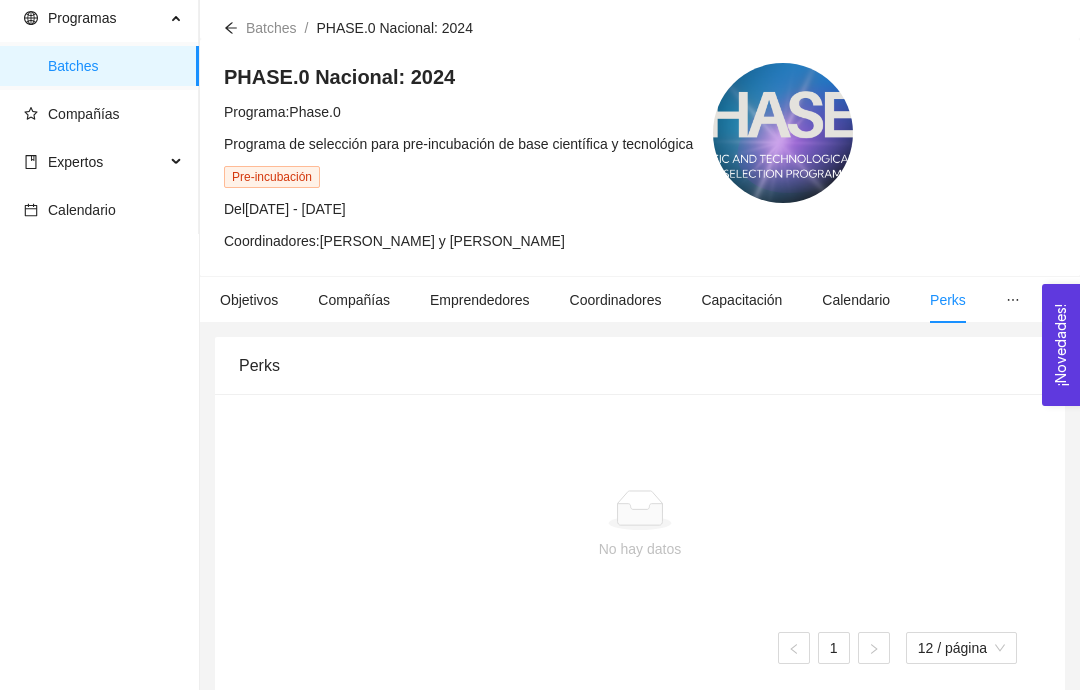click on "Compañías" at bounding box center (72, 114) 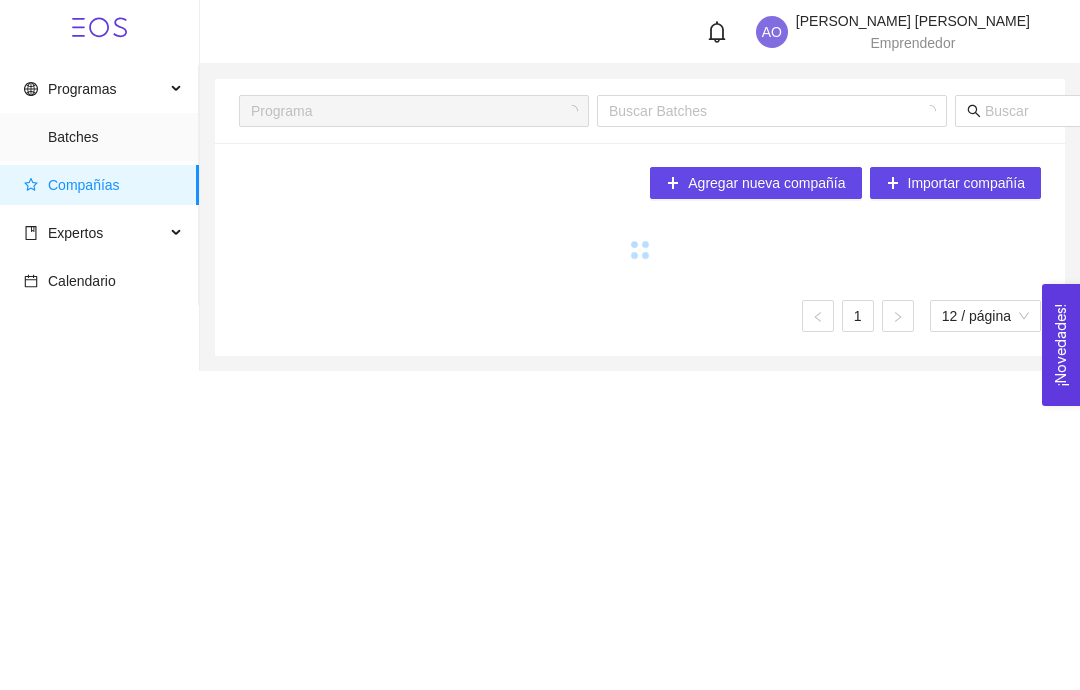 scroll, scrollTop: 0, scrollLeft: 0, axis: both 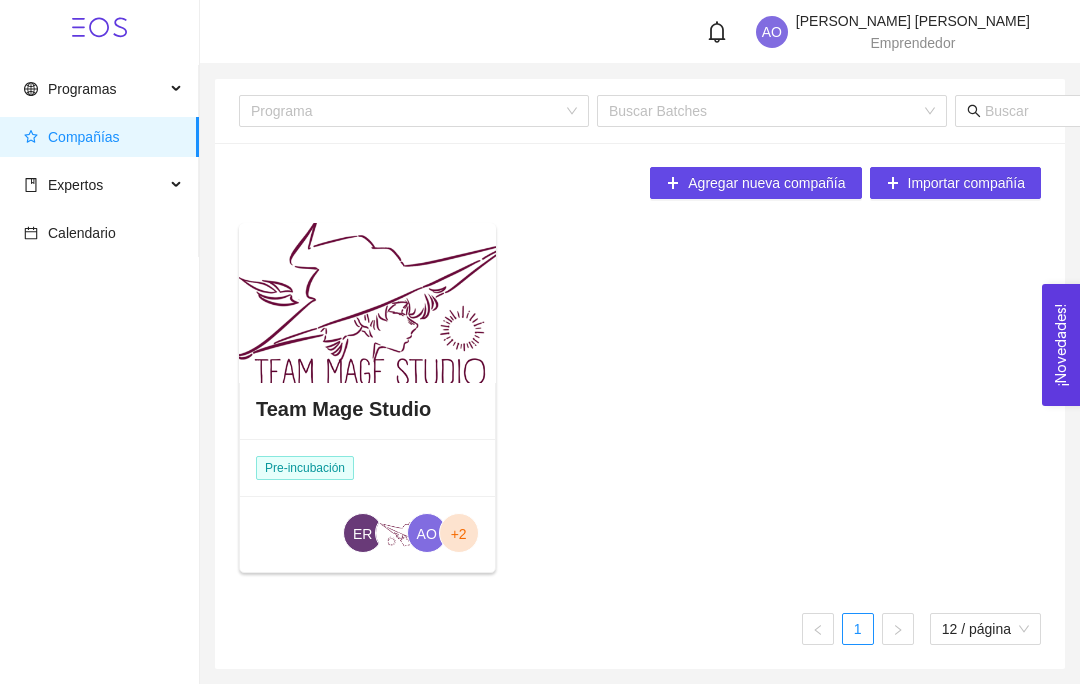 click at bounding box center (367, 303) 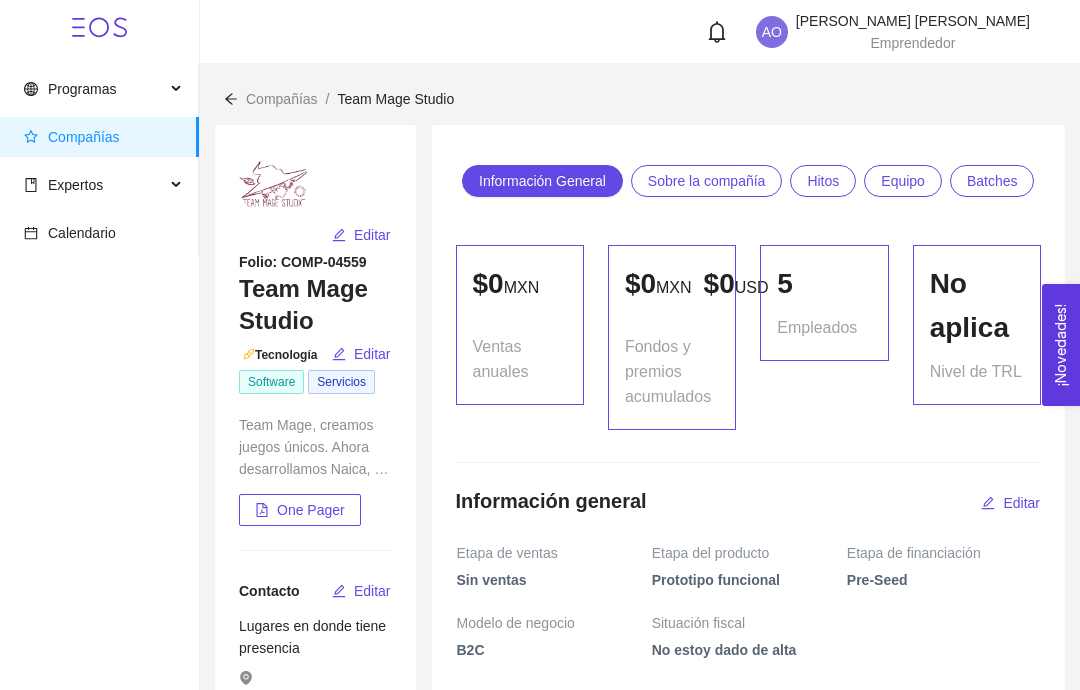 click on "Batches" at bounding box center [992, 181] 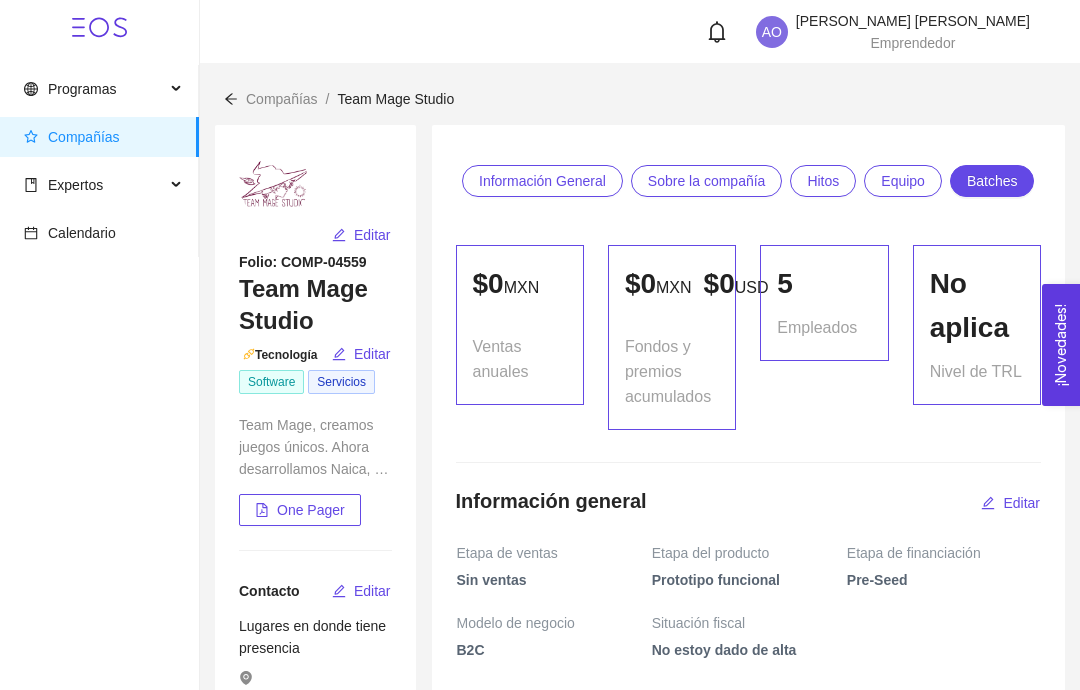 scroll, scrollTop: 2030, scrollLeft: 0, axis: vertical 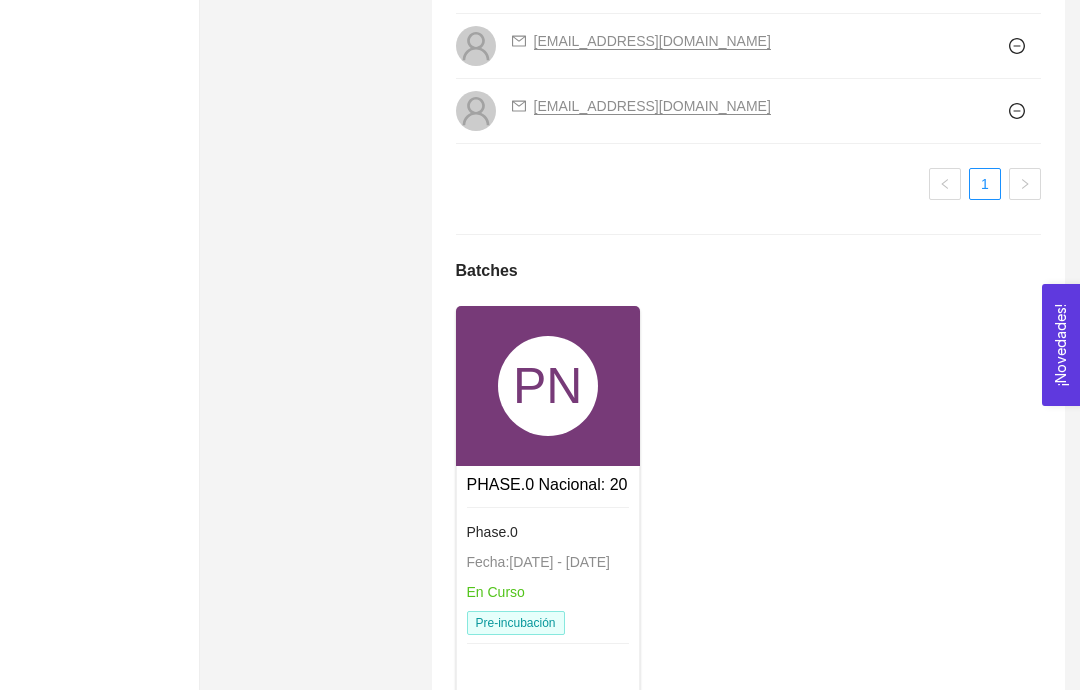 click on "Phase.0 Fecha:  [DATE] - [DATE] En Curso Pre-incubación" at bounding box center [548, 578] 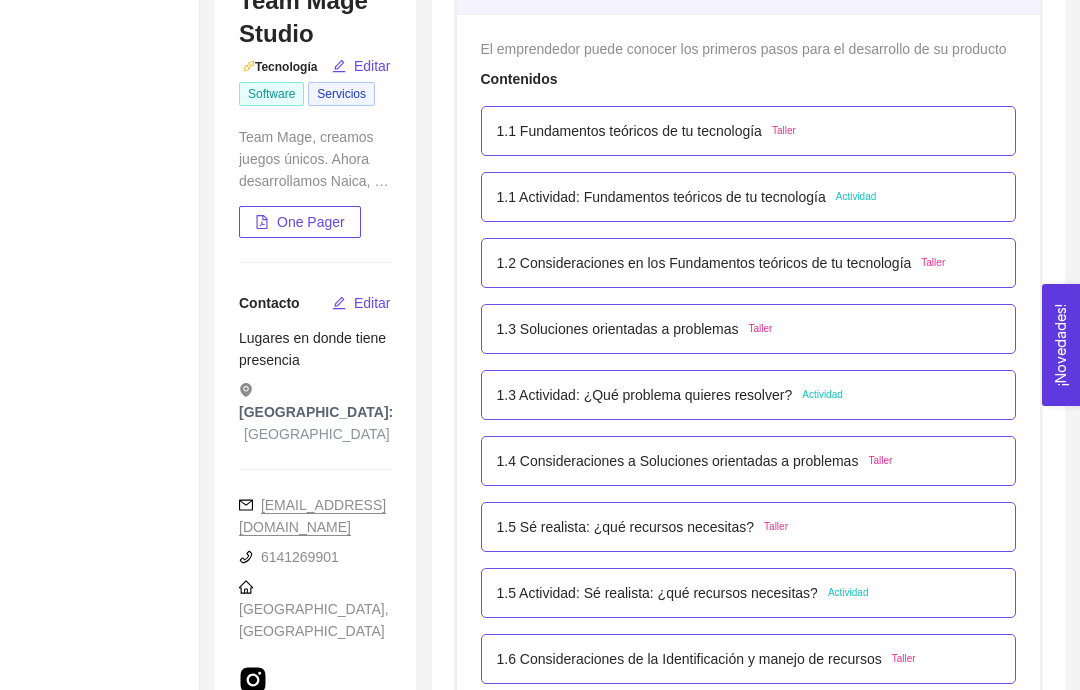 scroll, scrollTop: 354, scrollLeft: 0, axis: vertical 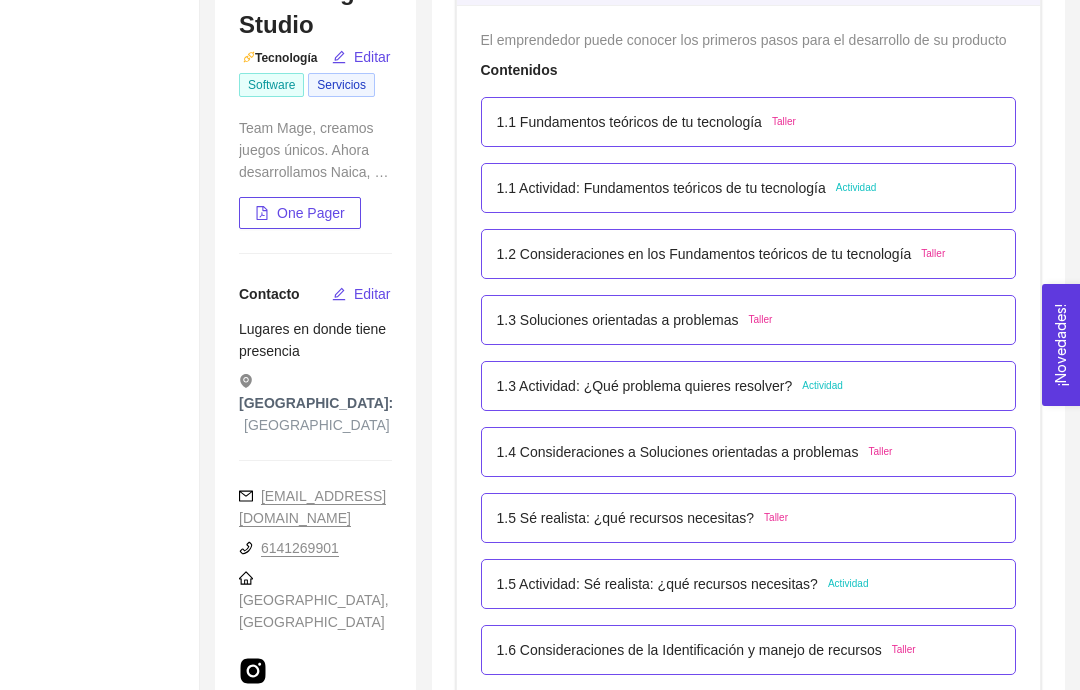 click on "1.1 Fundamentos teóricos de tu tecnología Taller" at bounding box center (749, 122) 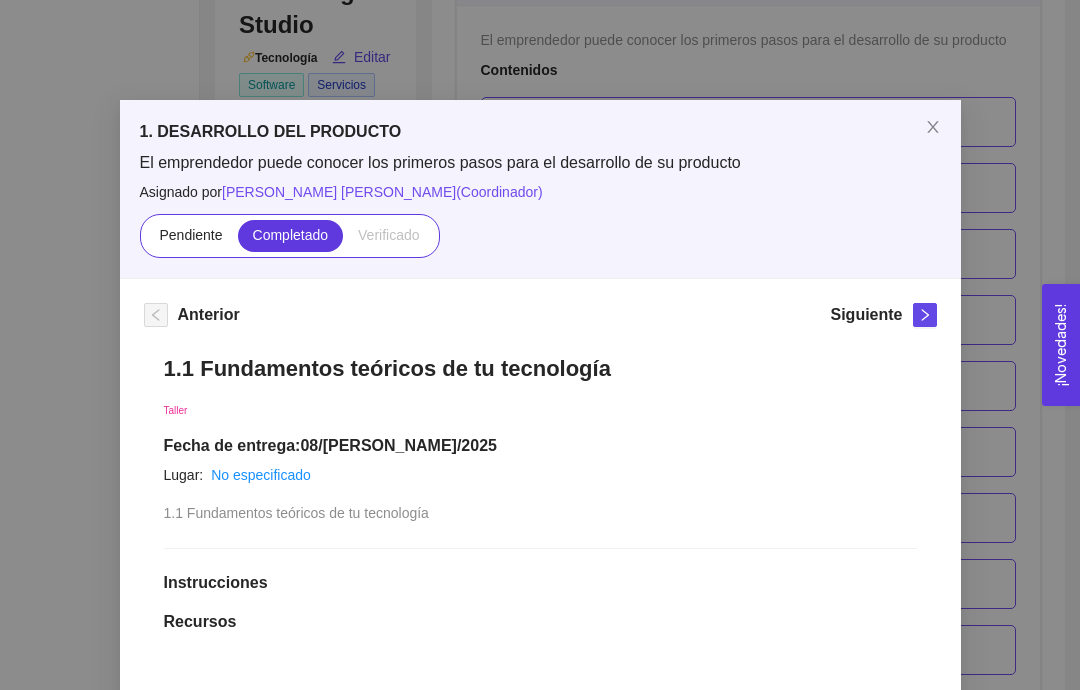 click at bounding box center (925, 315) 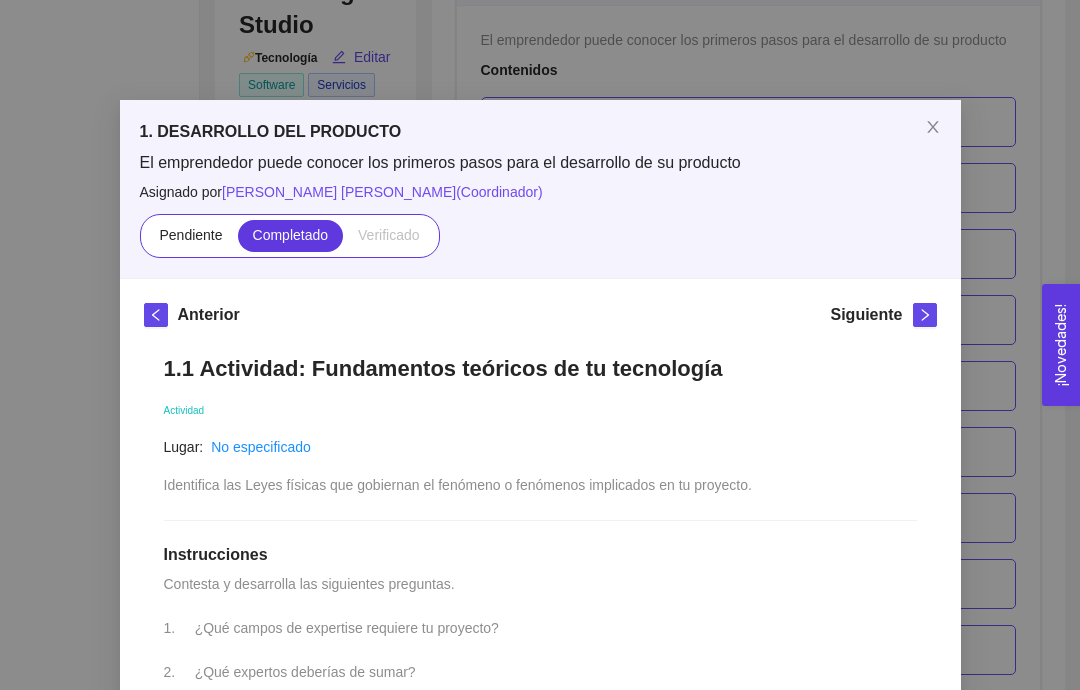 click at bounding box center [925, 315] 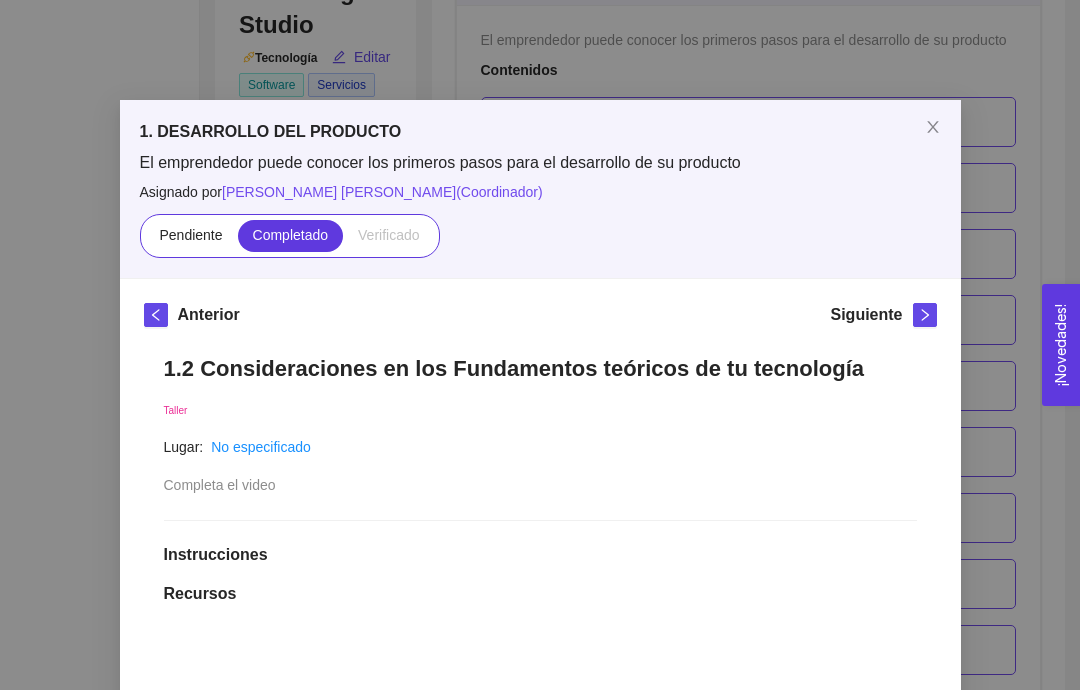 click at bounding box center (925, 315) 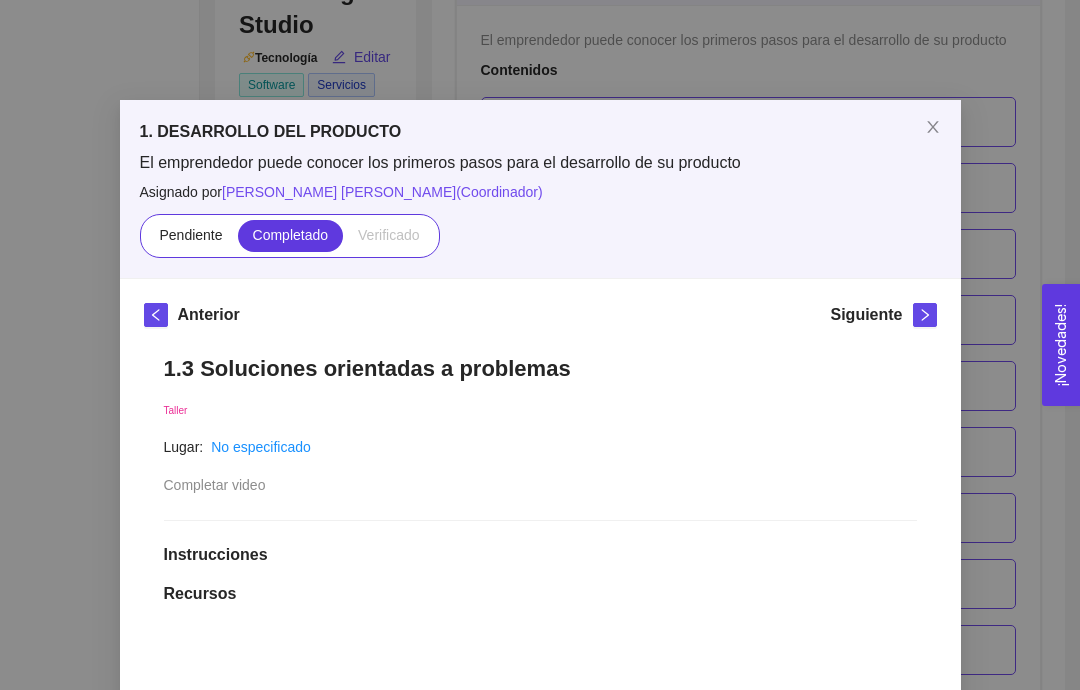 click at bounding box center (925, 315) 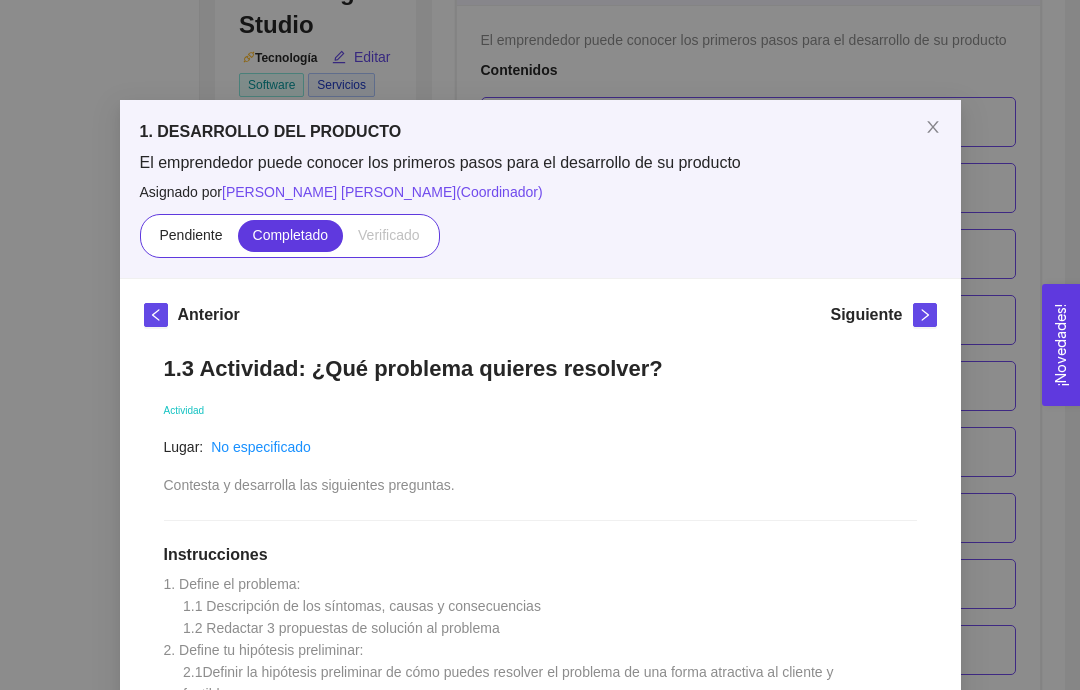 click at bounding box center (925, 315) 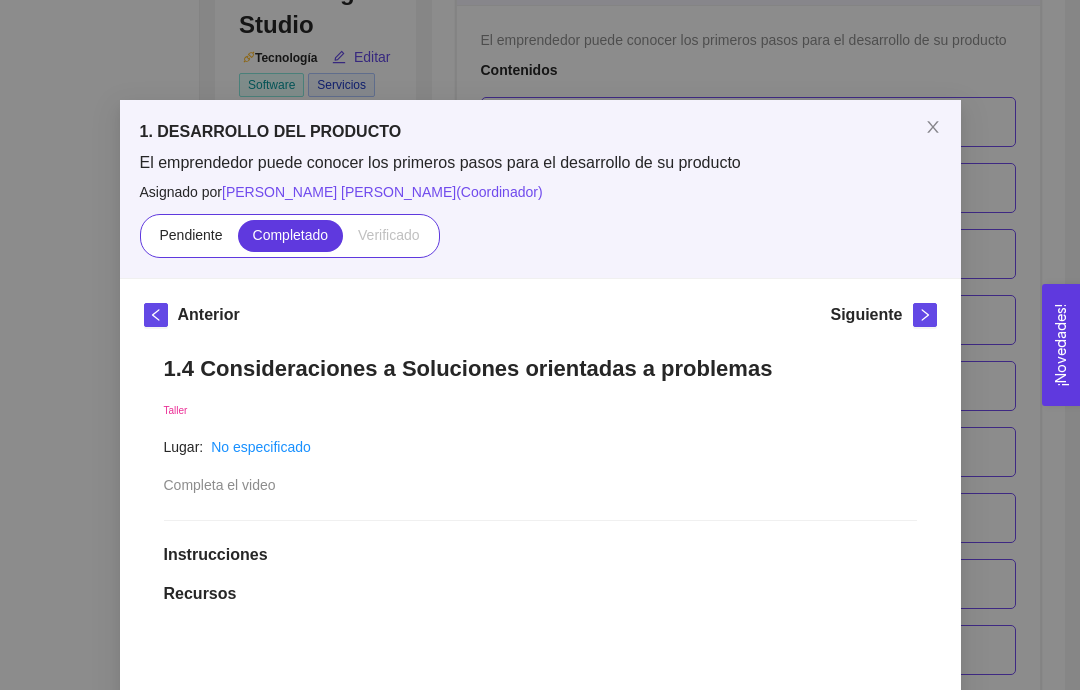 click at bounding box center (925, 315) 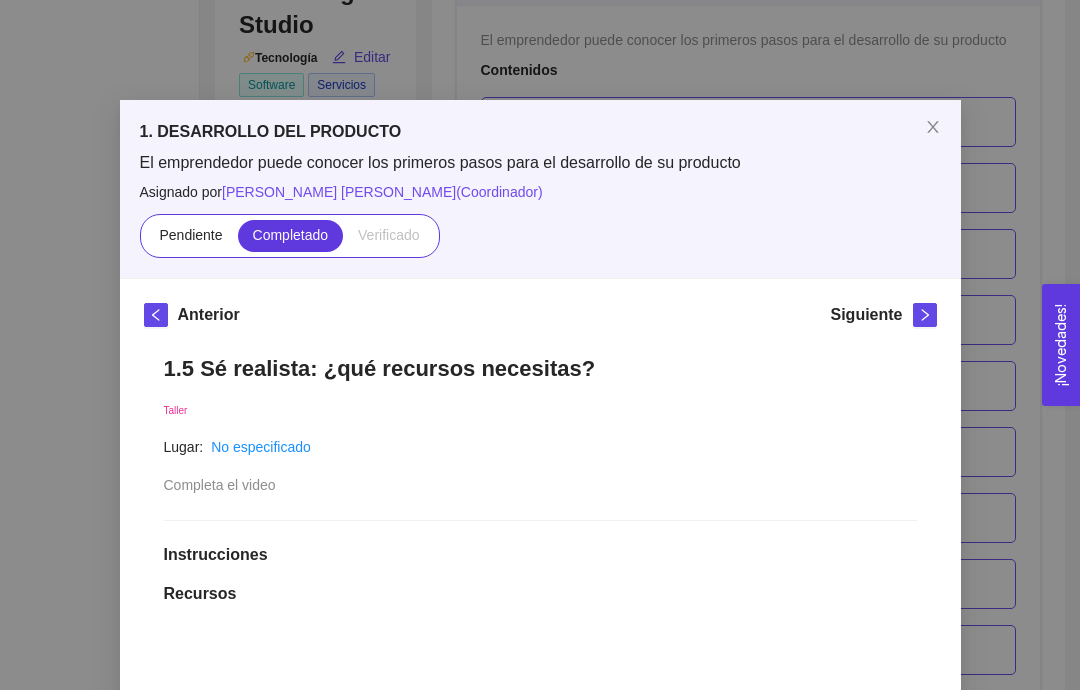 click at bounding box center (925, 315) 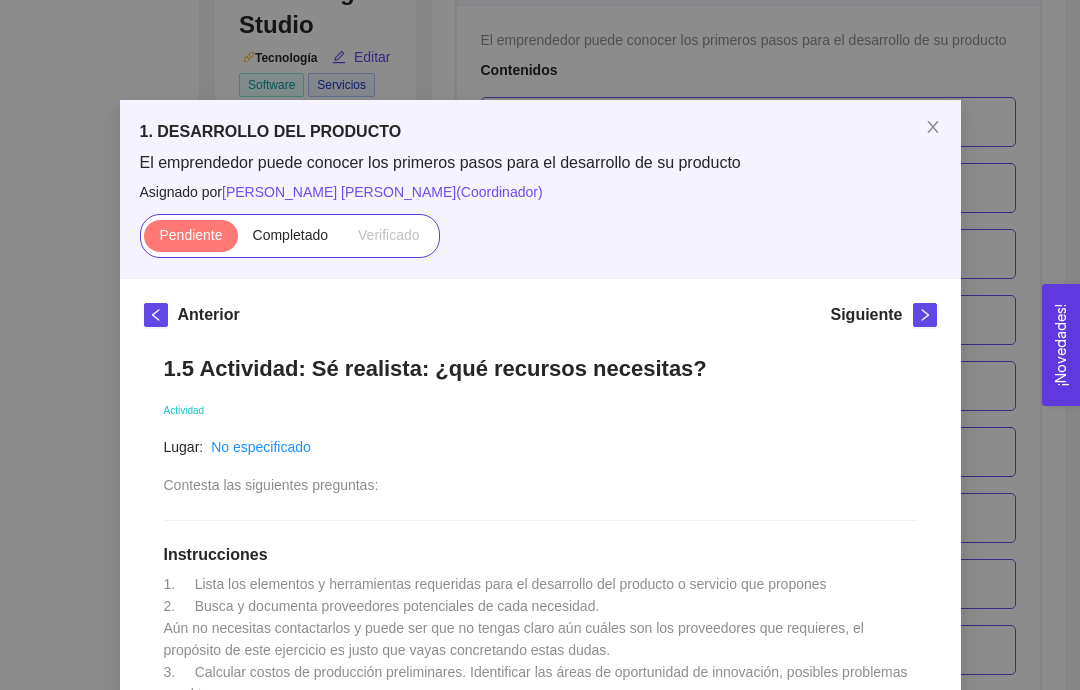 click at bounding box center [925, 315] 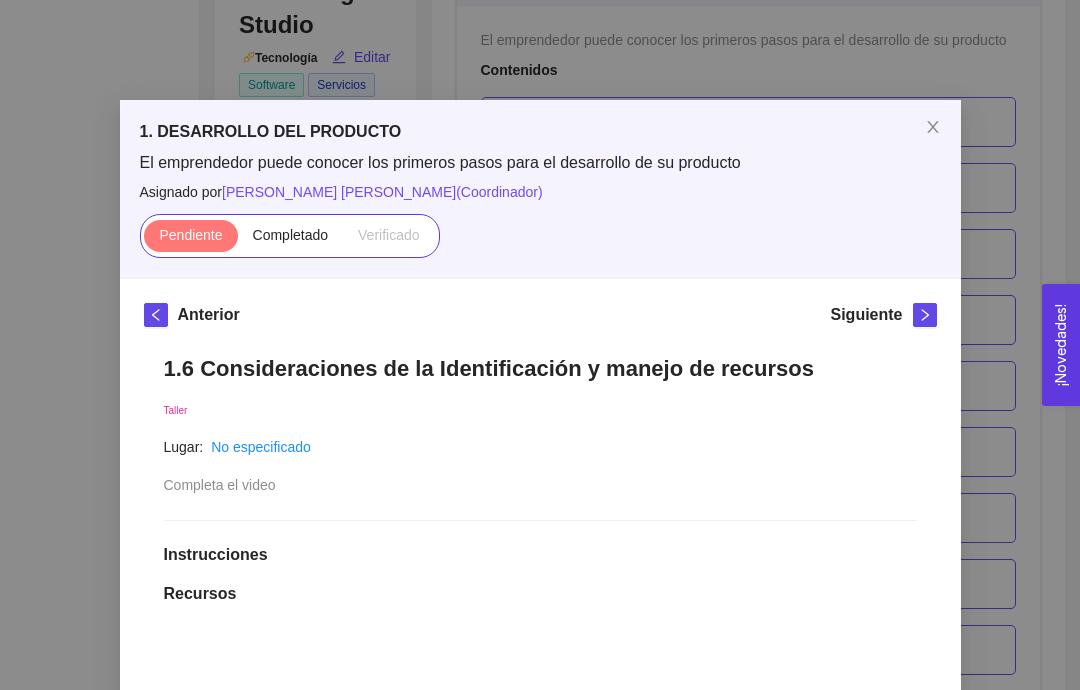 click on "1. DESARROLLO DEL PRODUCTO El emprendedor puede conocer los primeros pasos para el desarrollo de su producto
Asignado por  [PERSON_NAME] [PERSON_NAME]   ( Coordinador ) Pendiente Completado Verificado" at bounding box center [540, 189] 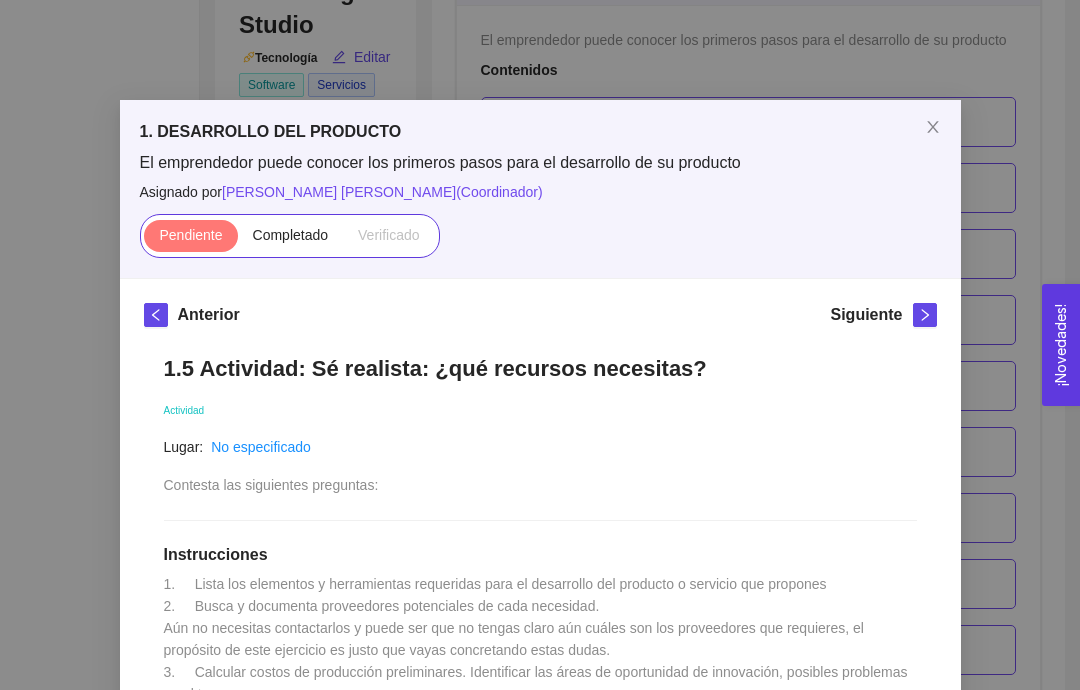 click at bounding box center [925, 315] 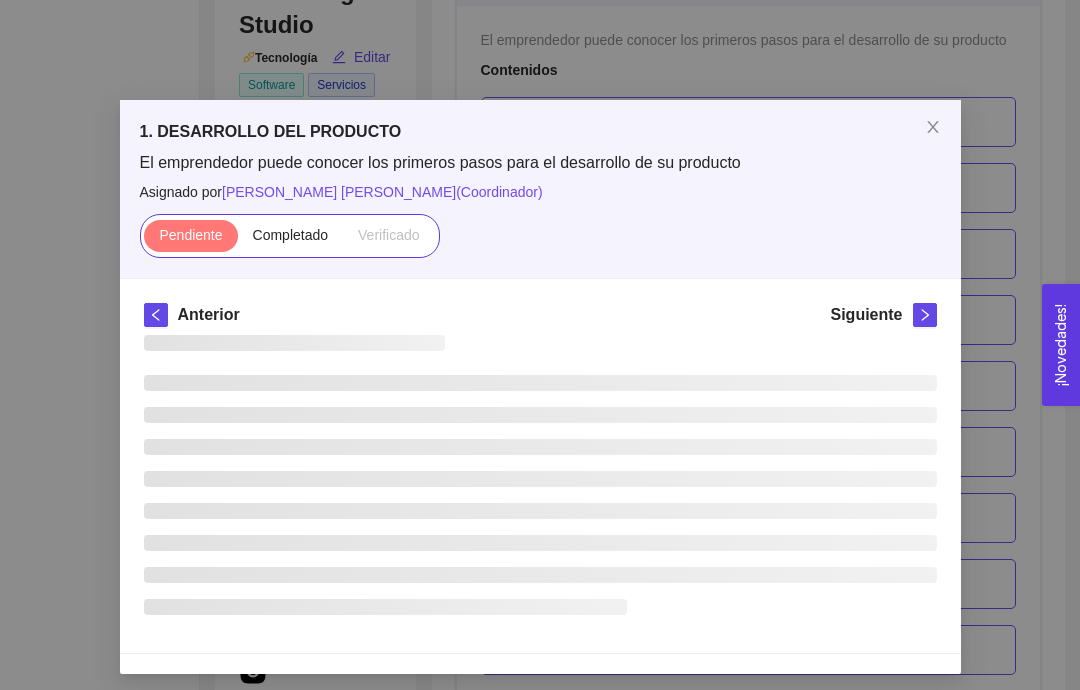 click at bounding box center [925, 315] 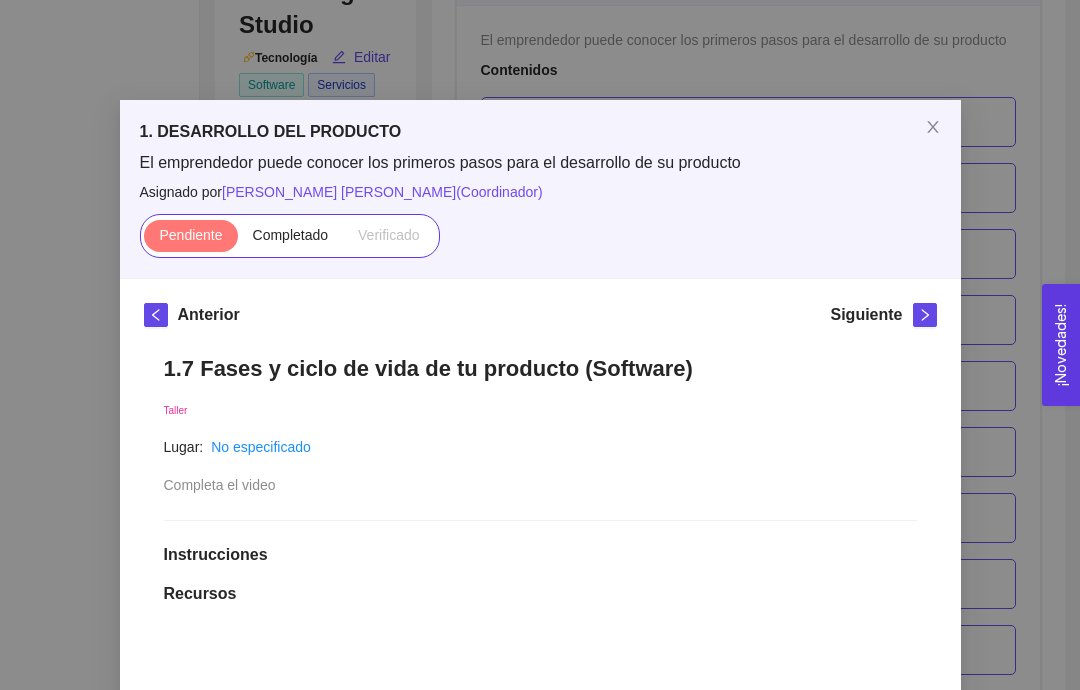 click at bounding box center [156, 315] 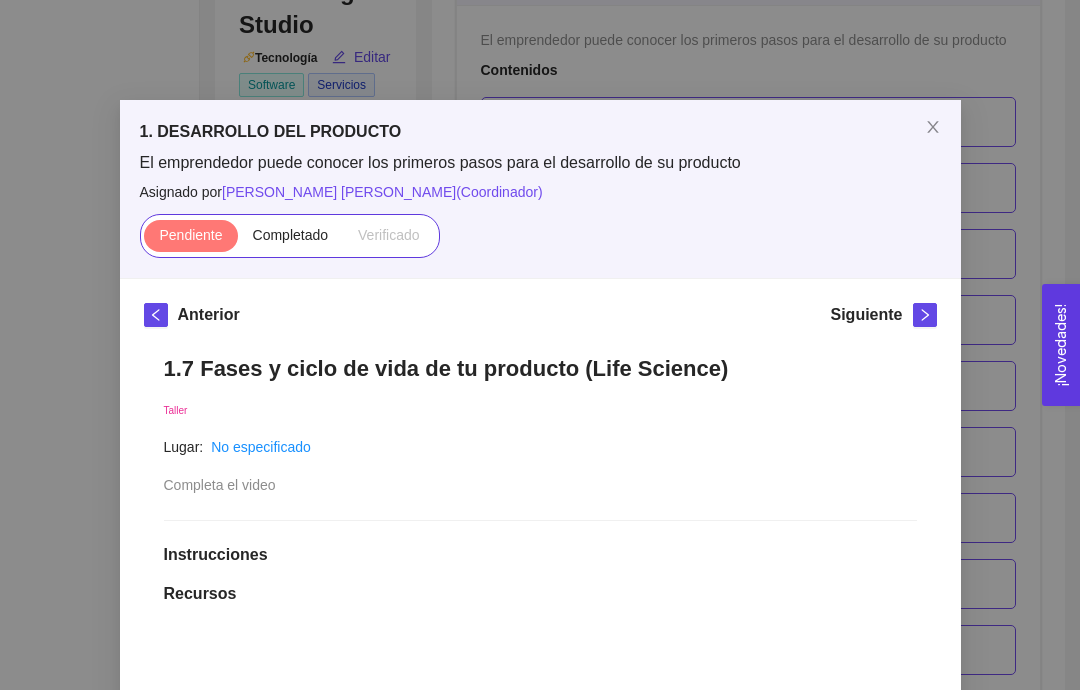 click at bounding box center [156, 315] 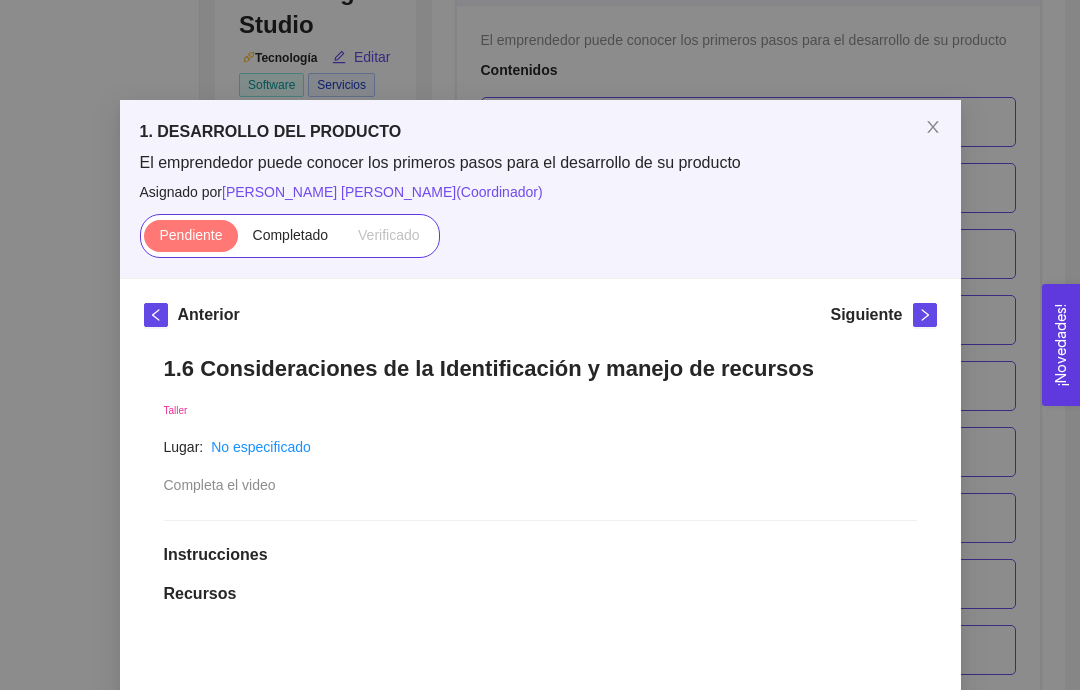 click 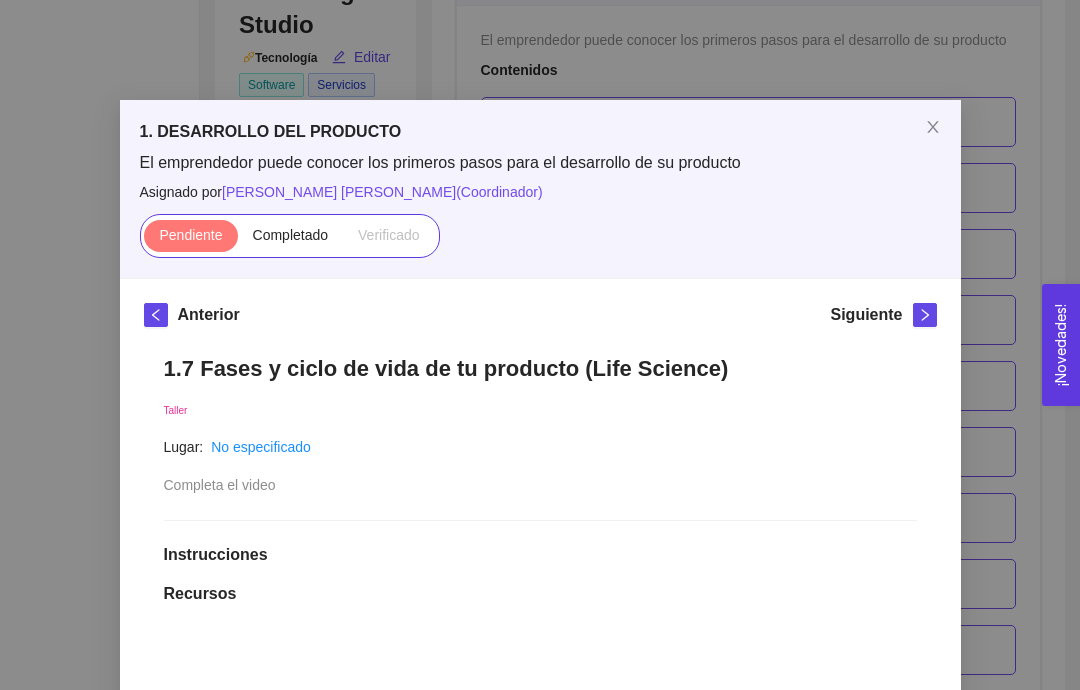 click at bounding box center [925, 315] 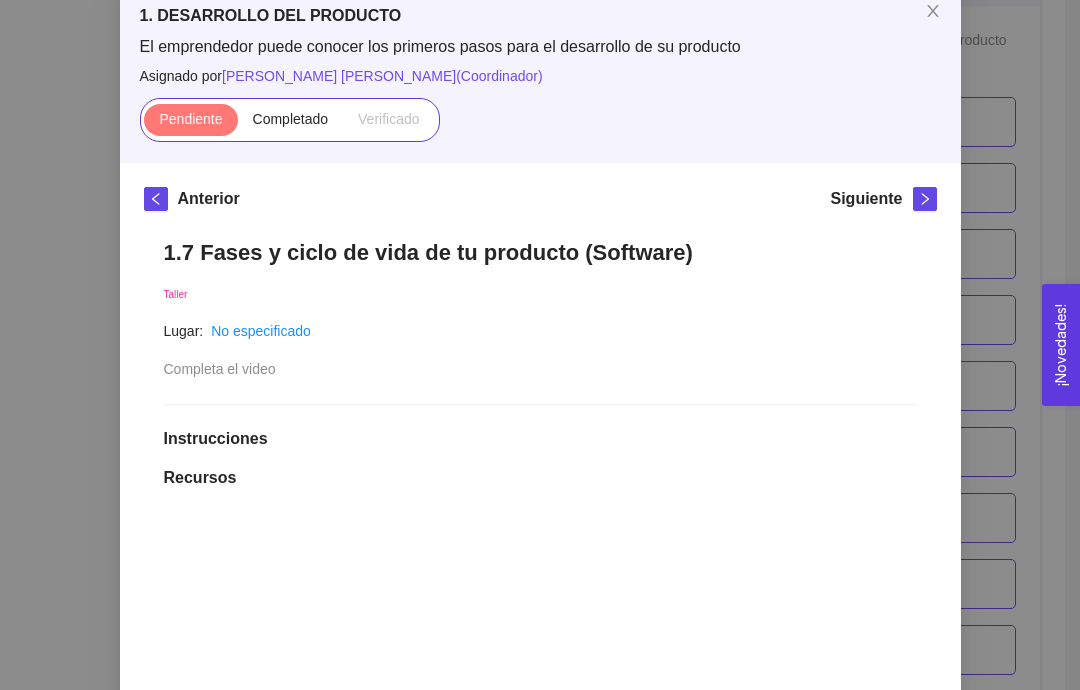 scroll, scrollTop: 102, scrollLeft: 0, axis: vertical 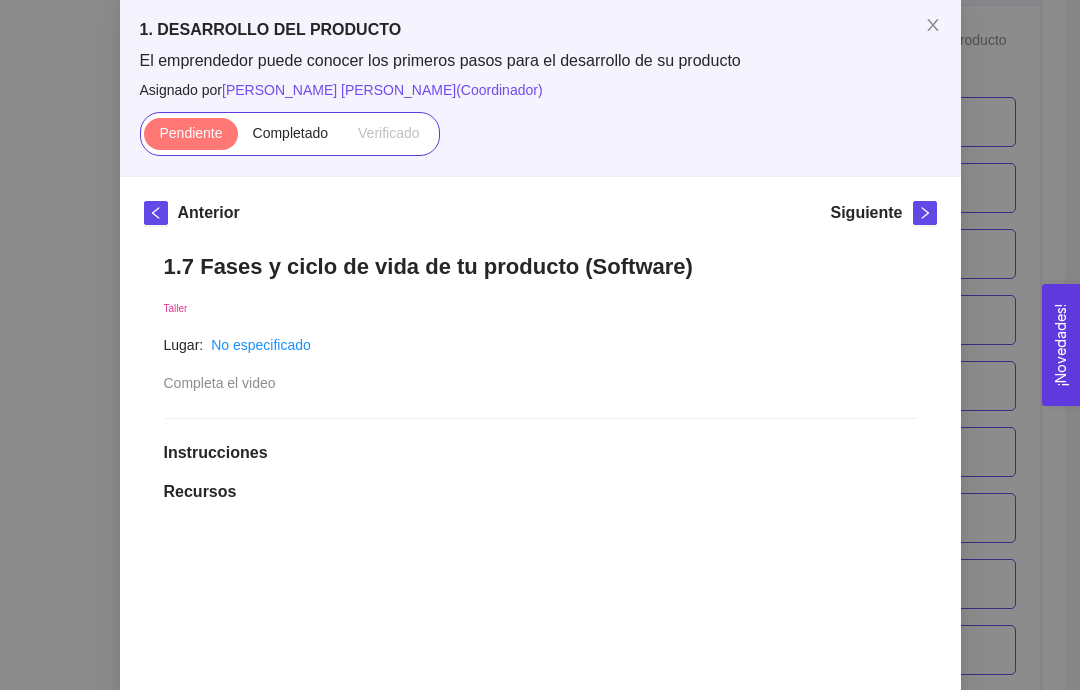 click on "Completado" at bounding box center (291, 133) 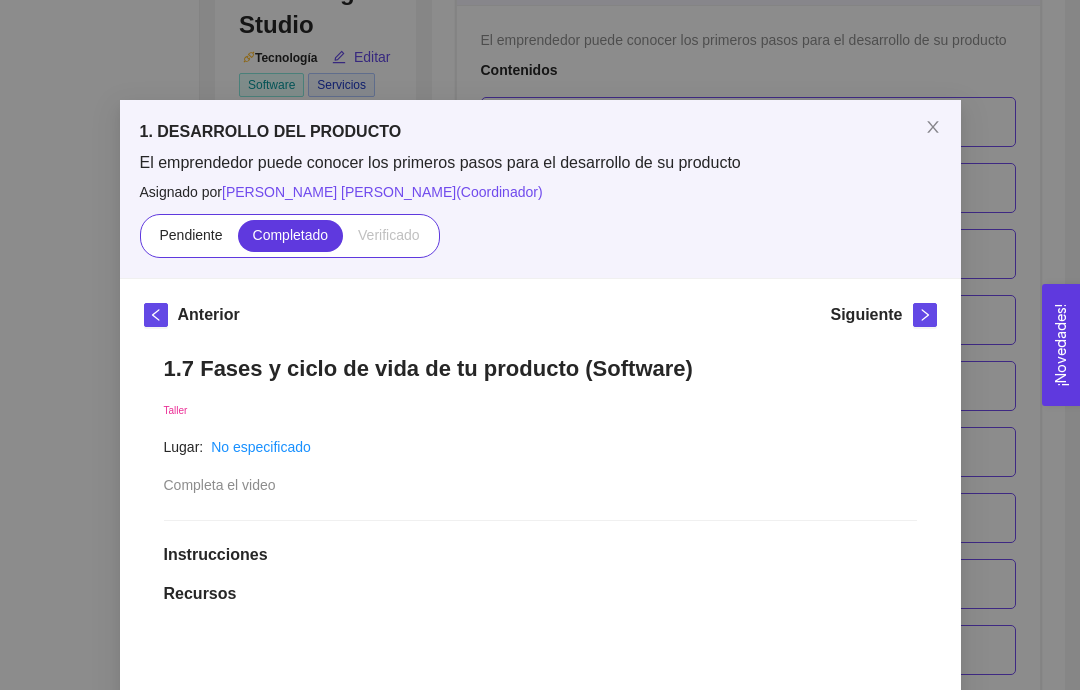 scroll, scrollTop: 0, scrollLeft: 0, axis: both 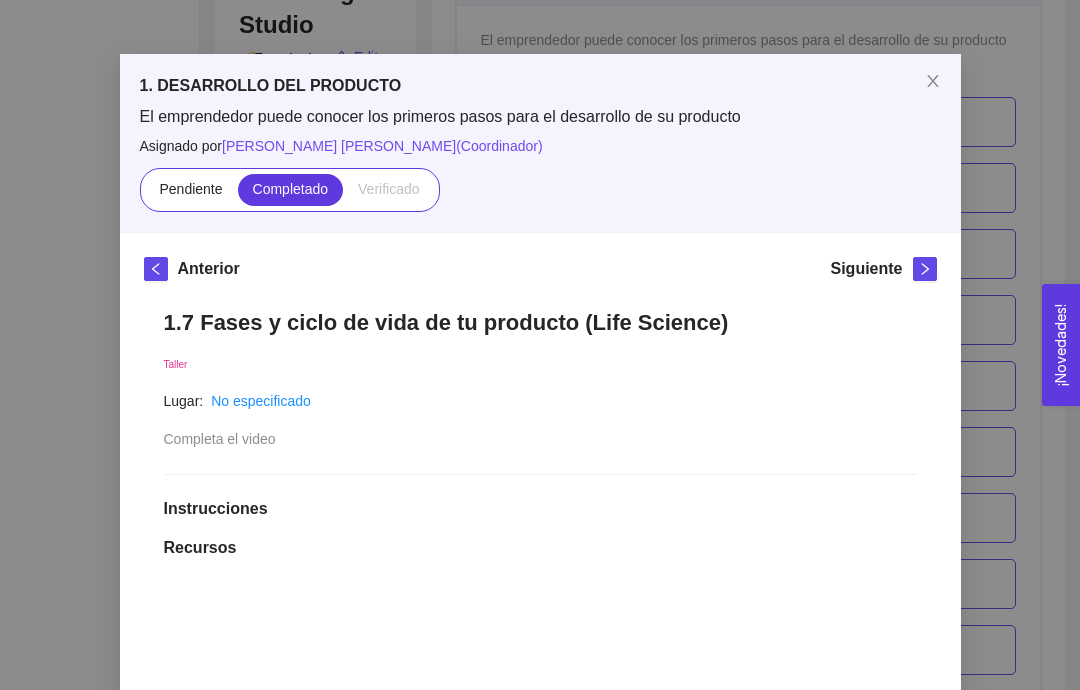 click on "Siguiente" at bounding box center [883, 273] 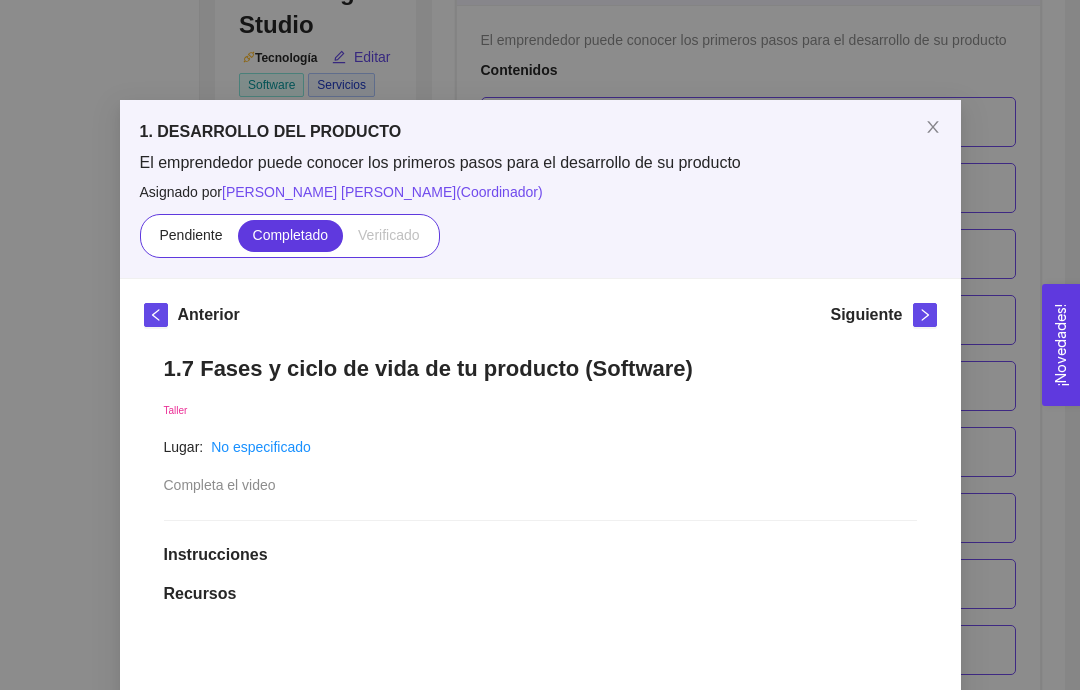 scroll, scrollTop: 0, scrollLeft: 0, axis: both 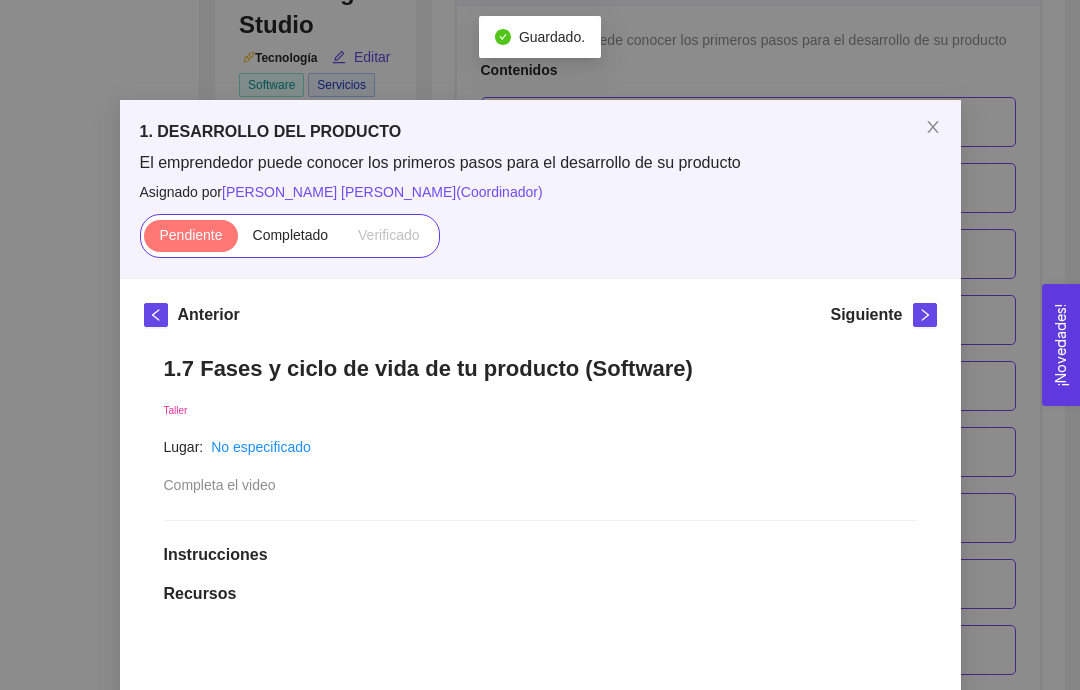 click at bounding box center [925, 315] 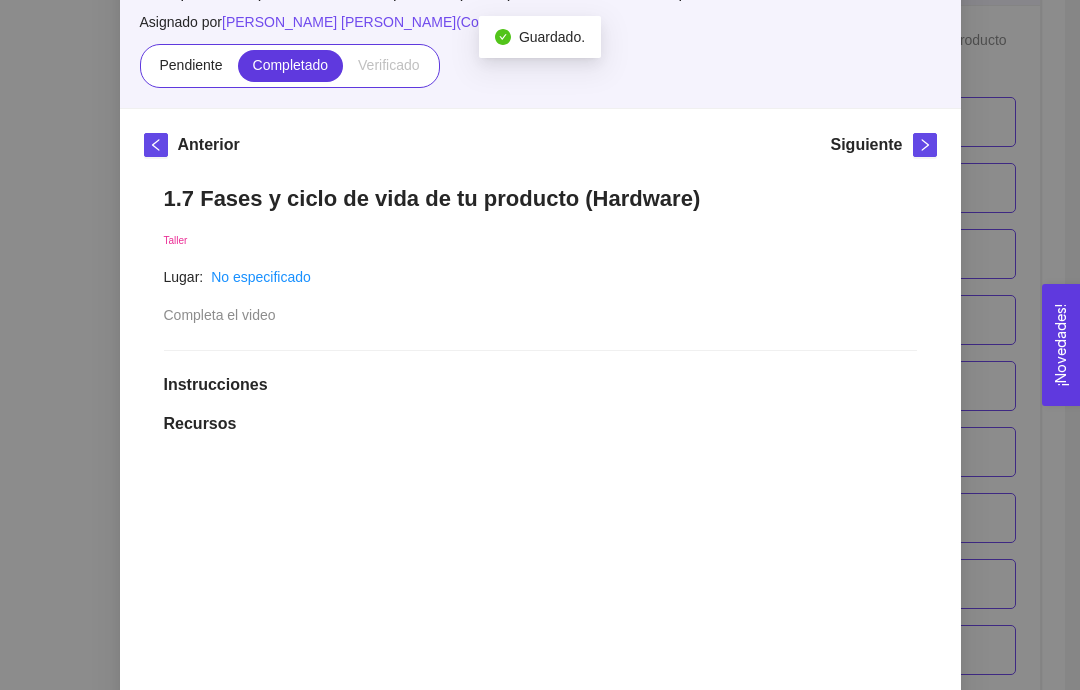 click at bounding box center (925, 145) 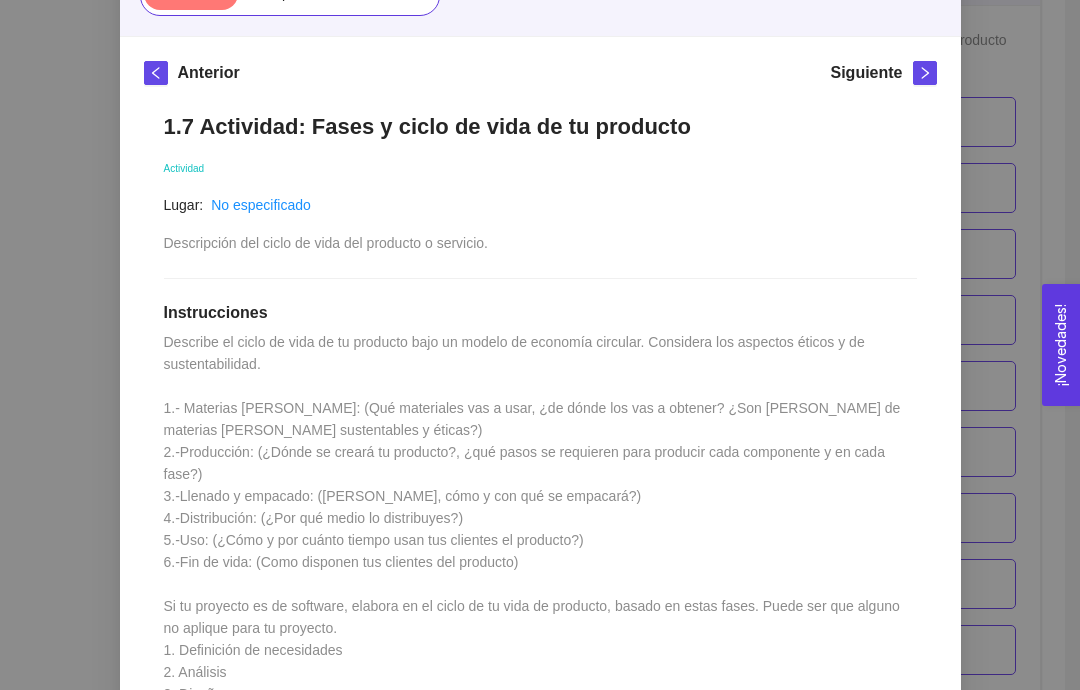 click at bounding box center (925, 73) 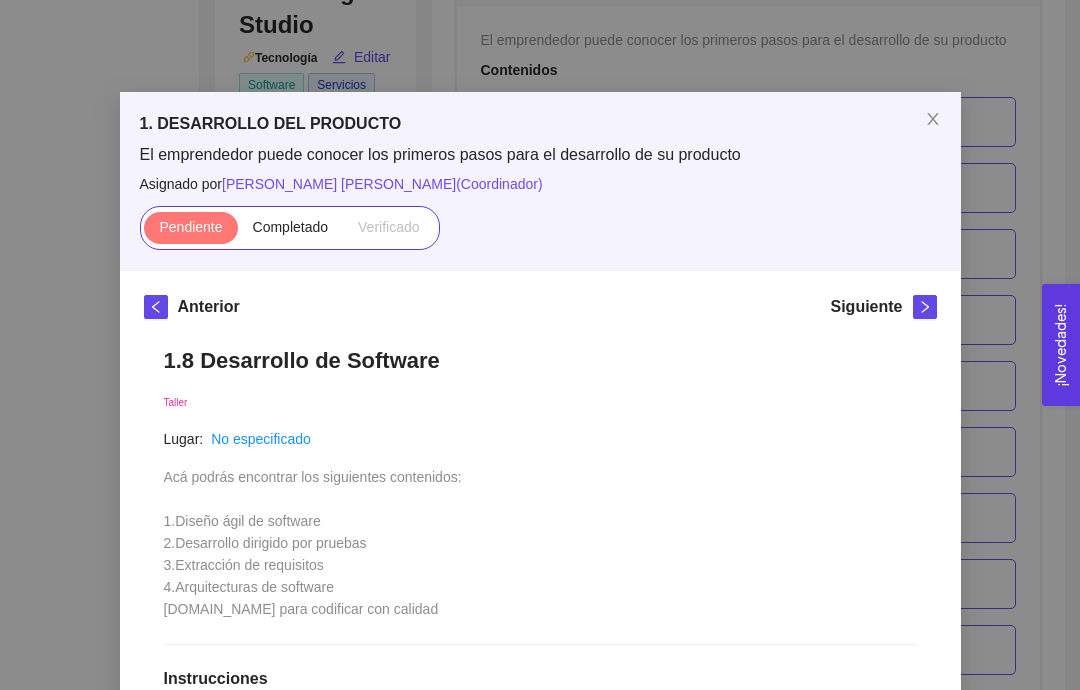 click at bounding box center (925, 307) 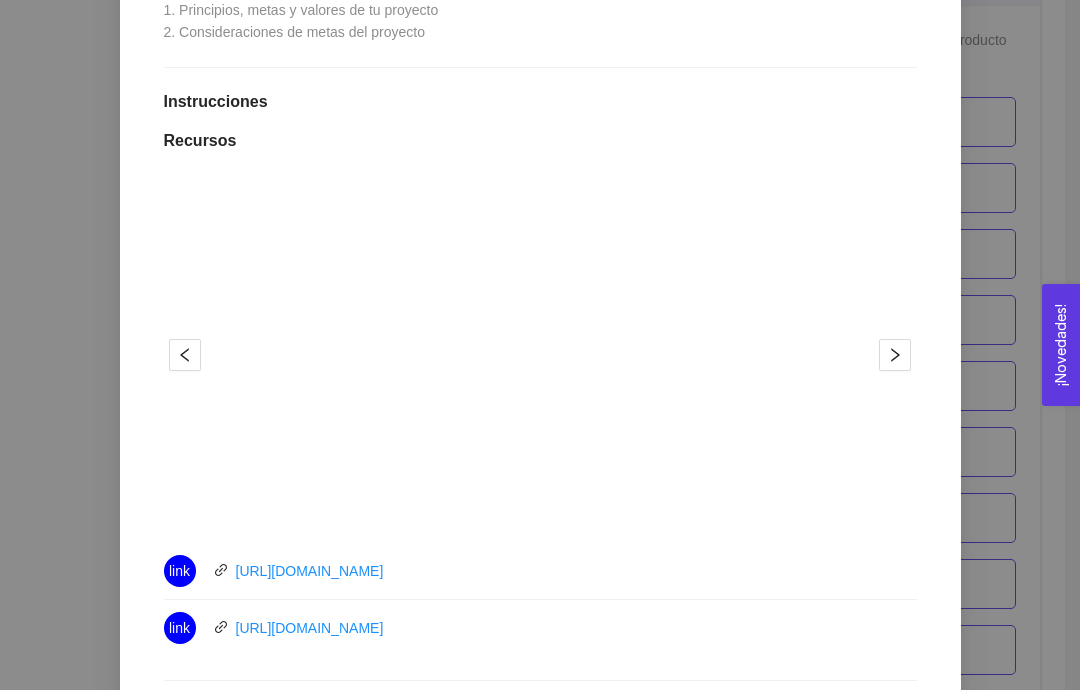 scroll, scrollTop: 545, scrollLeft: 0, axis: vertical 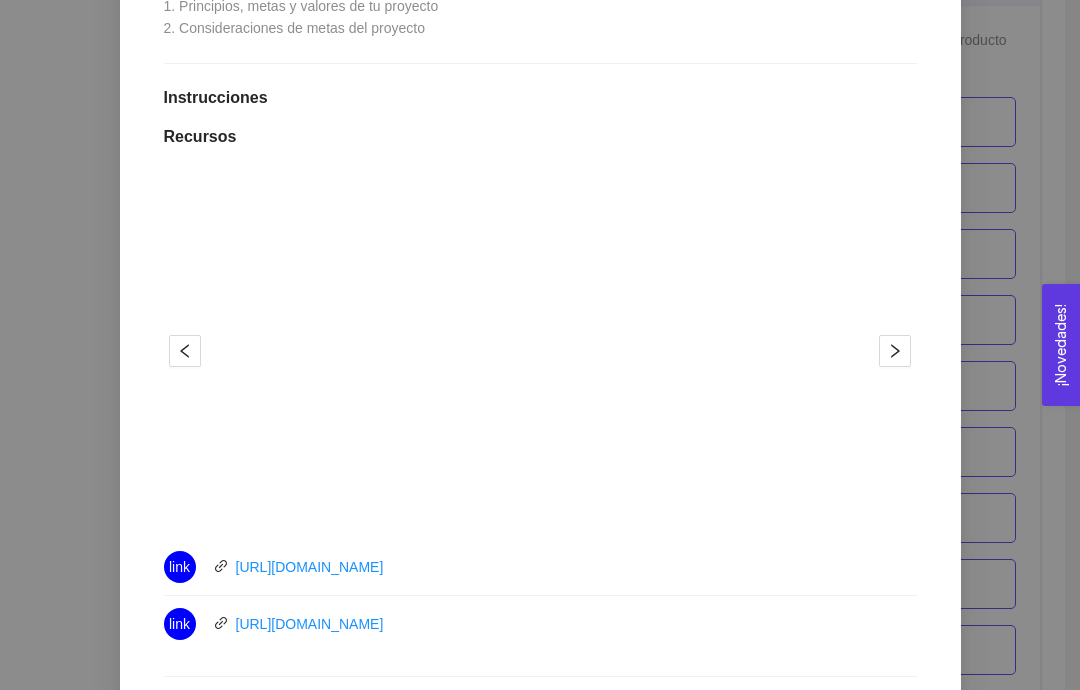 click on "Recursos" at bounding box center [540, 137] 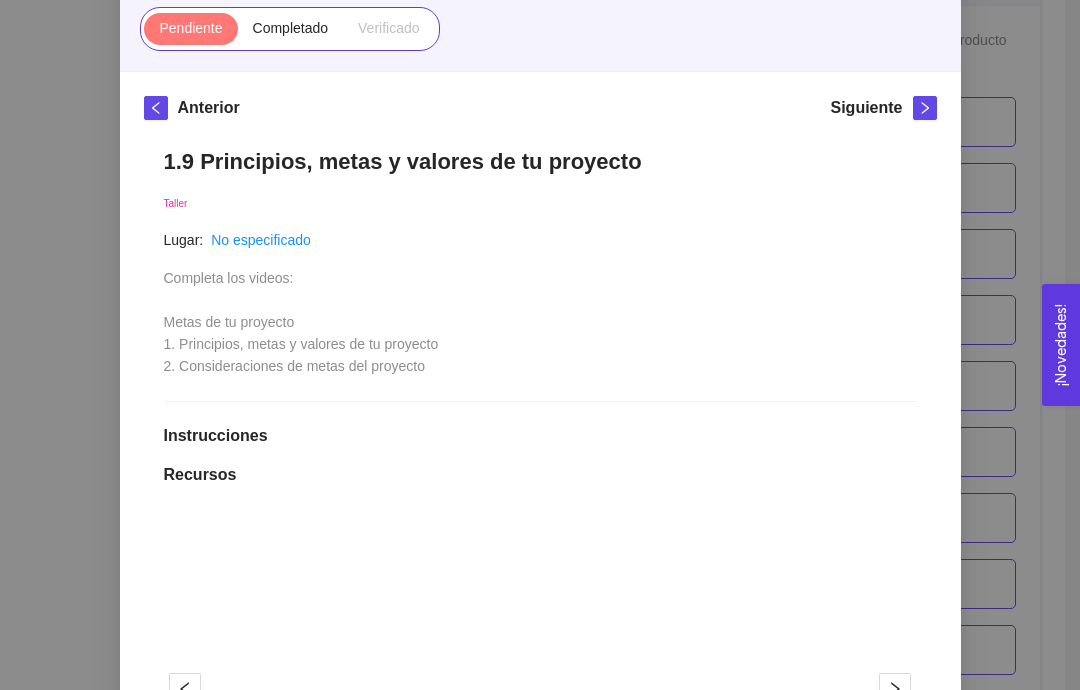 scroll, scrollTop: 213, scrollLeft: 0, axis: vertical 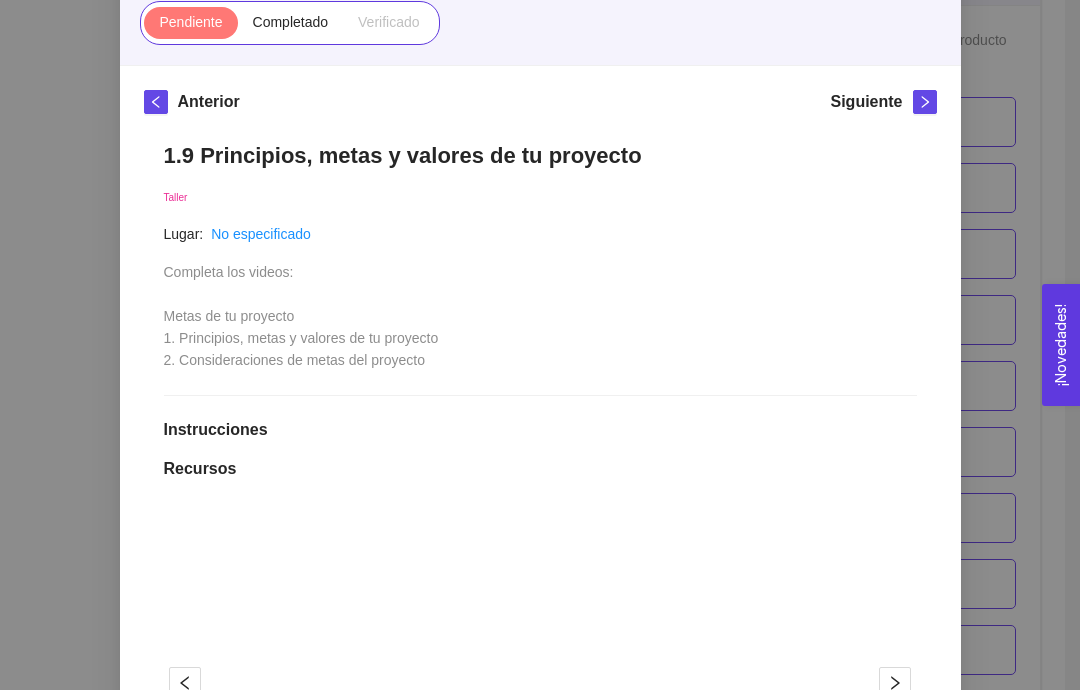click on "Completado" at bounding box center (291, 22) 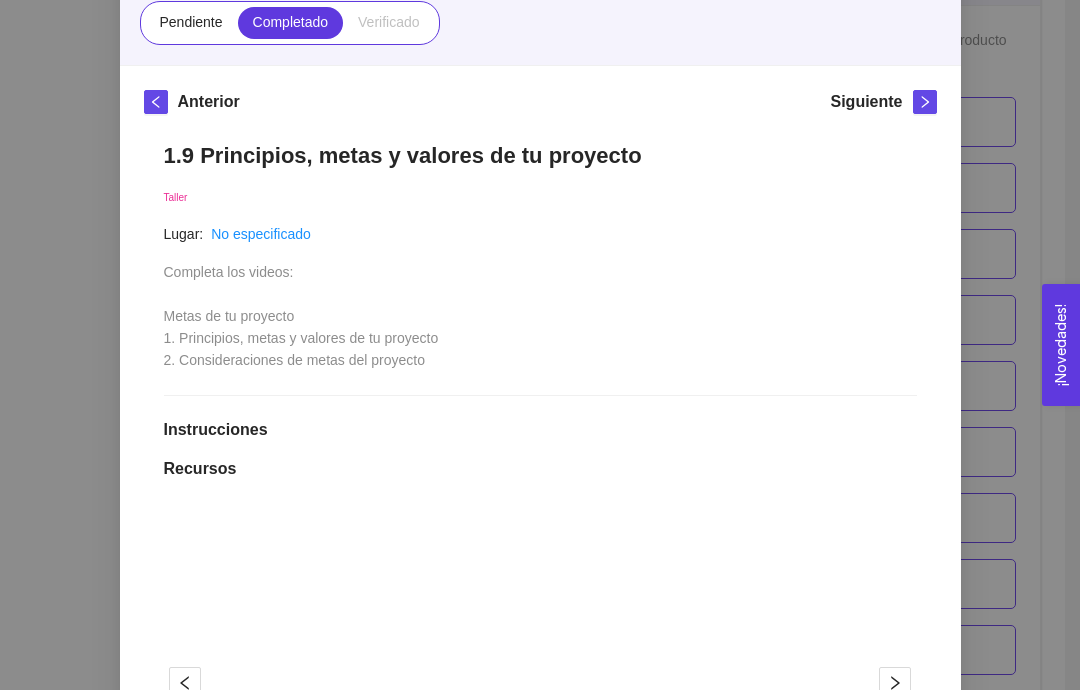 click 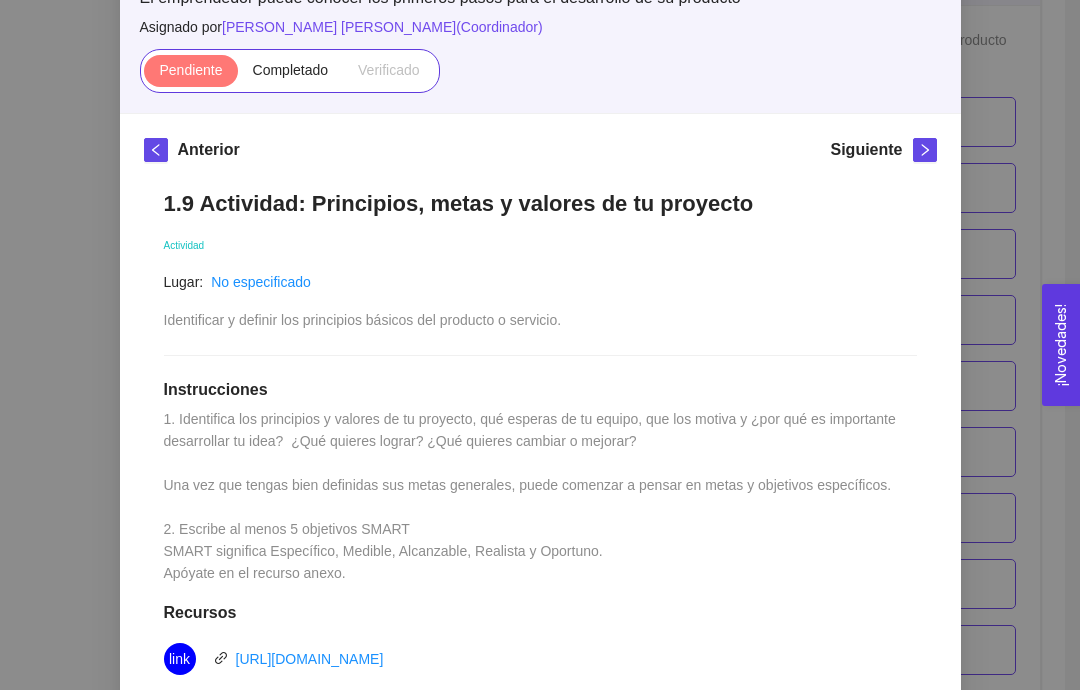 scroll, scrollTop: 160, scrollLeft: 0, axis: vertical 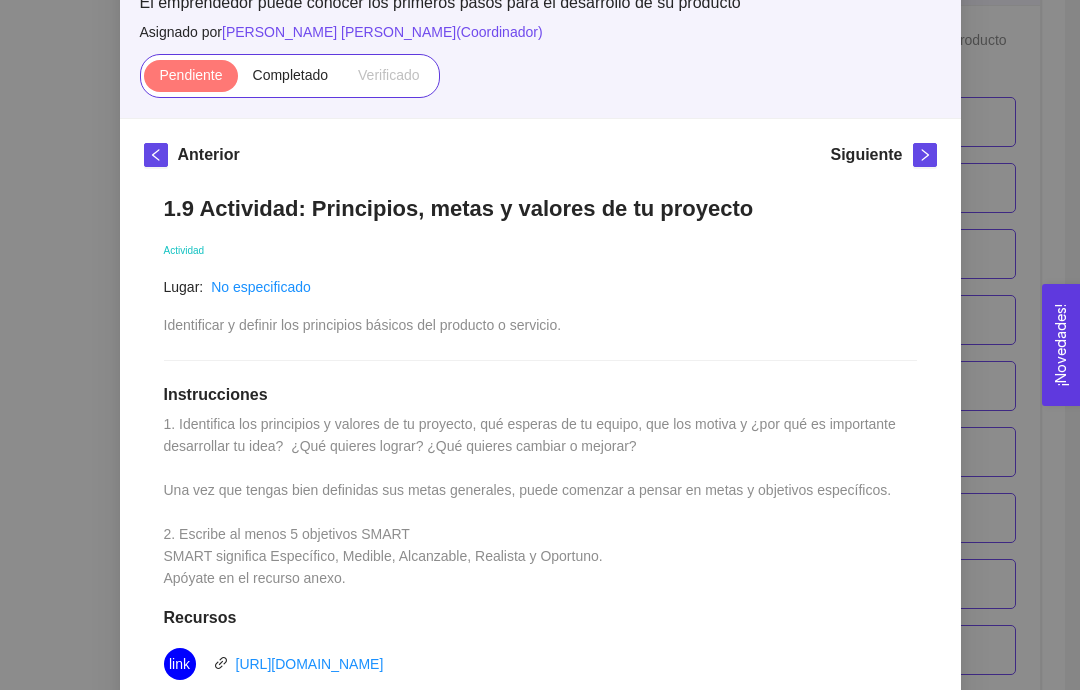 click on "Anterior Siguiente 1.9 Actividad: Principios, metas y valores de tu proyecto Actividad Lugar: No especificado Identificar y definir los principios básicos del producto o servicio. Instrucciones 1. Identifica los principios y valores de tu proyecto, qué esperas de tu equipo, que los motiva y ¿por qué es importante desarrollar tu idea?  ¿Qué quieres lograr? ¿Qué quieres cambiar o mejorar?
Una vez que tengas bien definidas sus metas generales, puede comenzar a pensar en metas y objetivos específicos.
2. Escribe al menos 5 objetivos SMART
SMART significa Específico, Medible, Alcanzable, Realista y Oportuno.
Apóyate en el recurso anexo.
Recursos link [URL][DOMAIN_NAME] Historial de entrega No hay datos Comentarios Enviar comentarios" at bounding box center (540, 616) 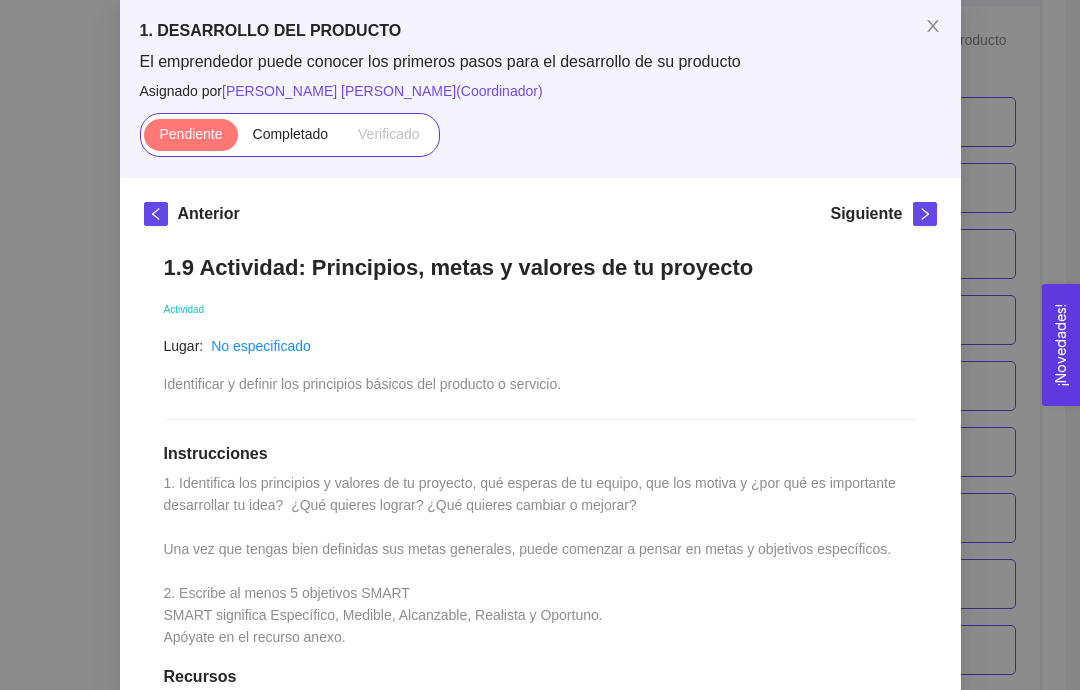 scroll, scrollTop: 99, scrollLeft: 0, axis: vertical 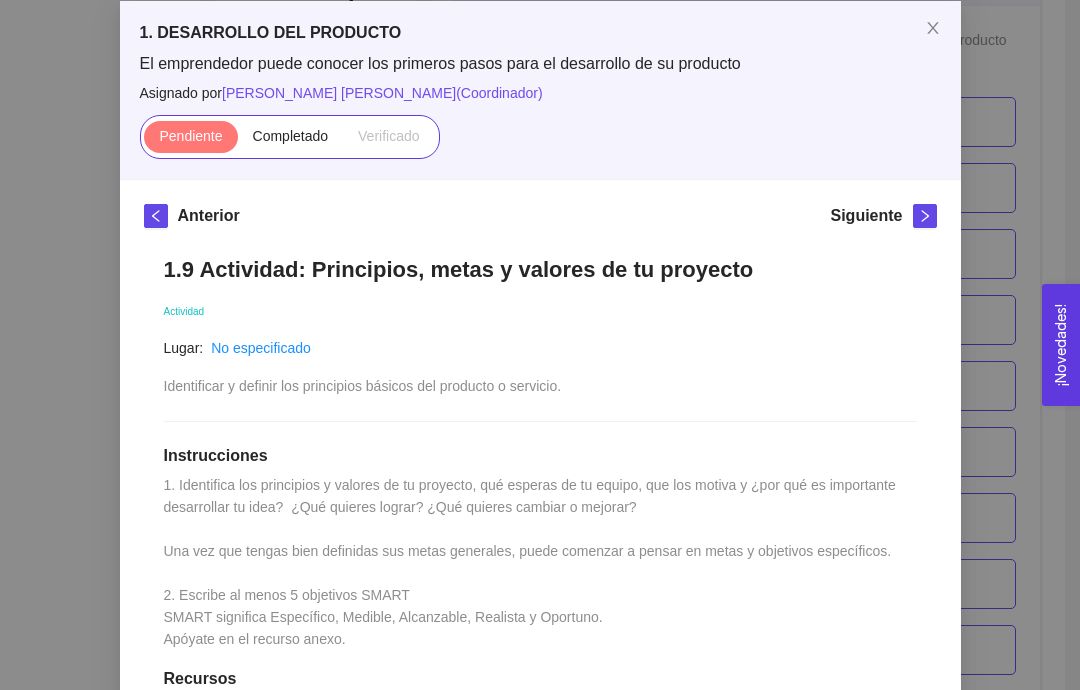 click at bounding box center (925, 216) 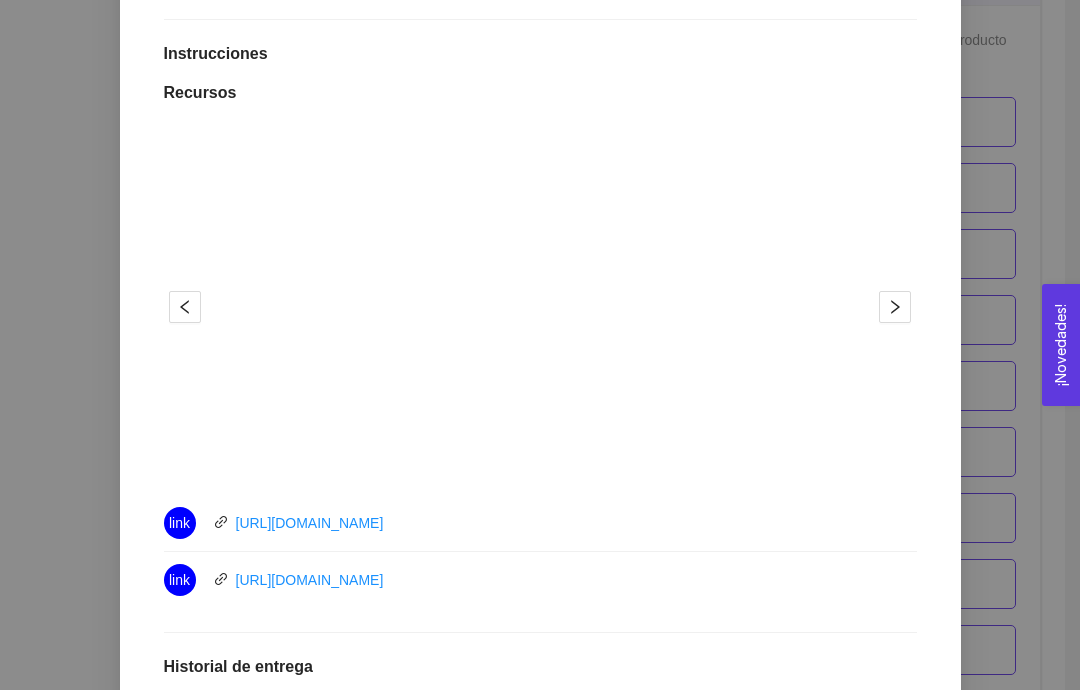 scroll, scrollTop: 496, scrollLeft: 0, axis: vertical 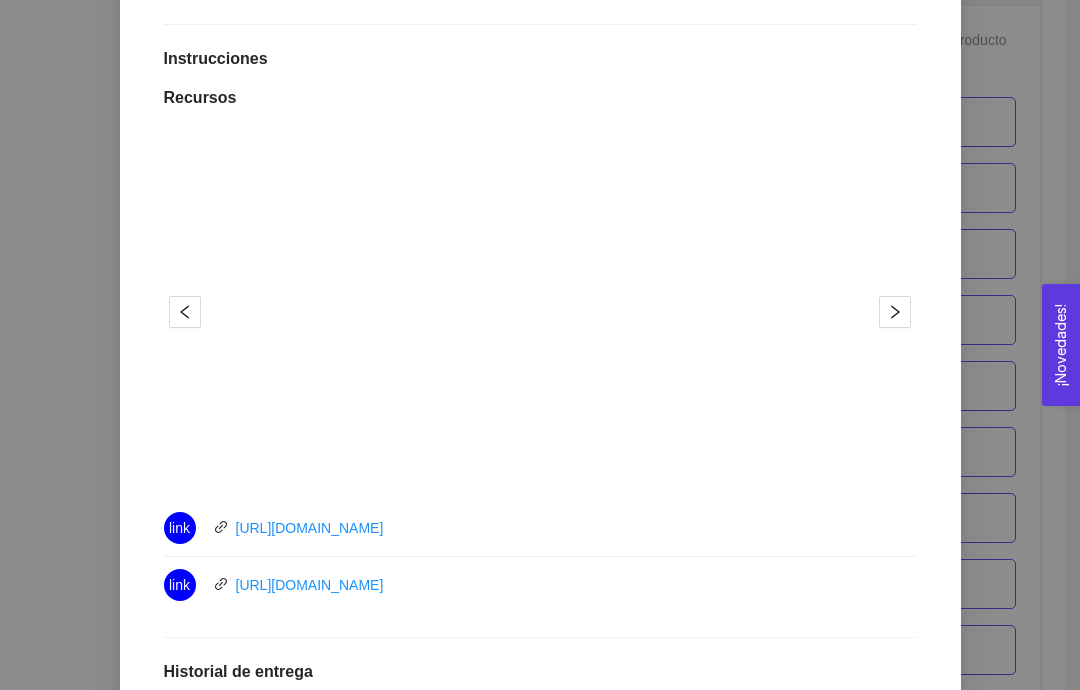 click on "1 2" at bounding box center (540, 312) 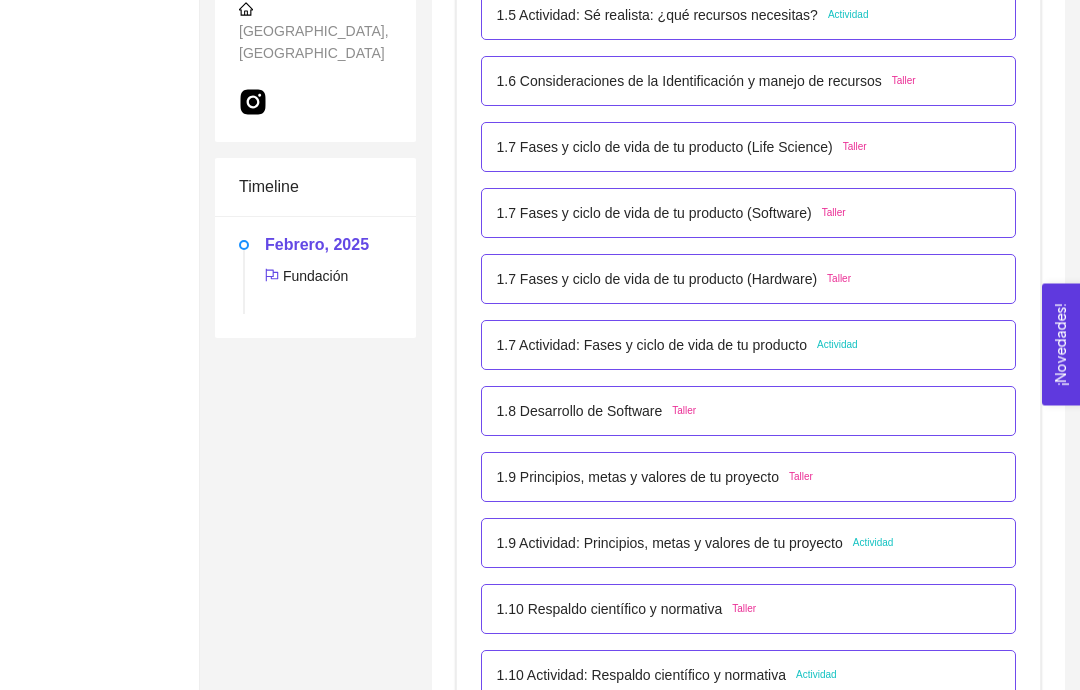 scroll, scrollTop: 923, scrollLeft: 0, axis: vertical 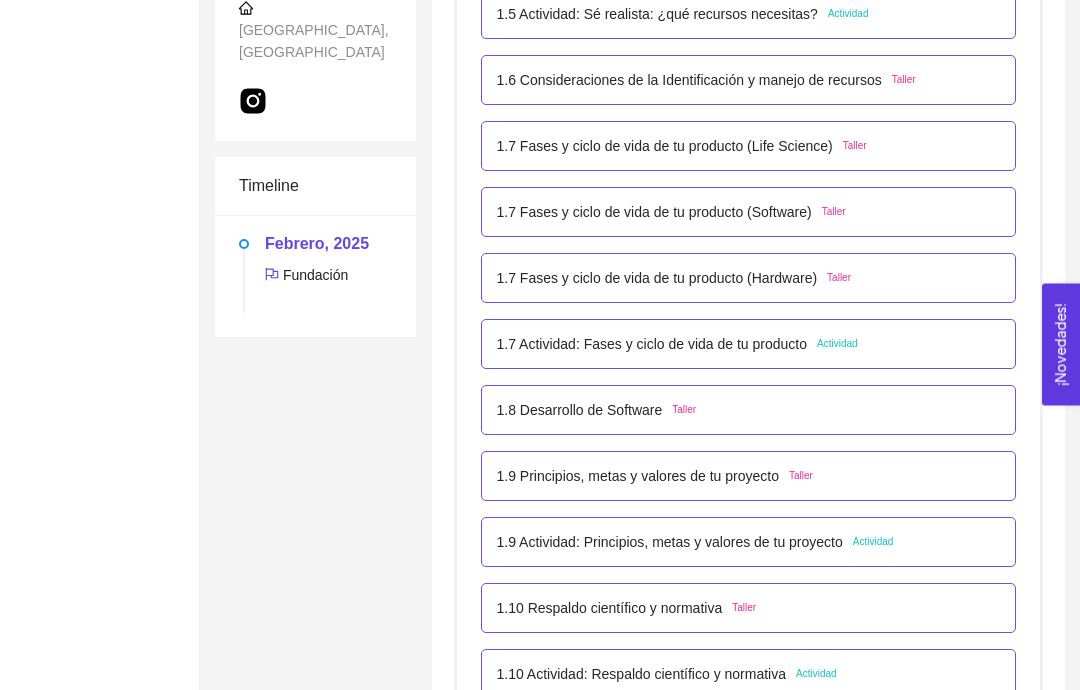click on "1.9 Actividad: Principios, metas y valores de tu proyecto Actividad" at bounding box center [749, 543] 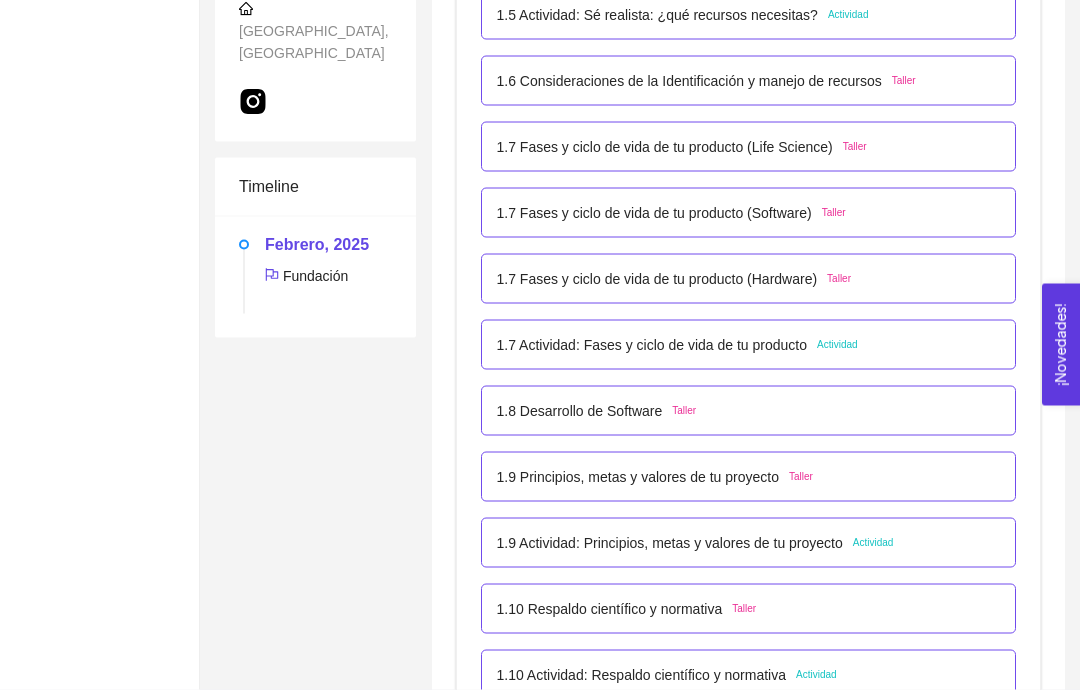 scroll, scrollTop: 924, scrollLeft: 0, axis: vertical 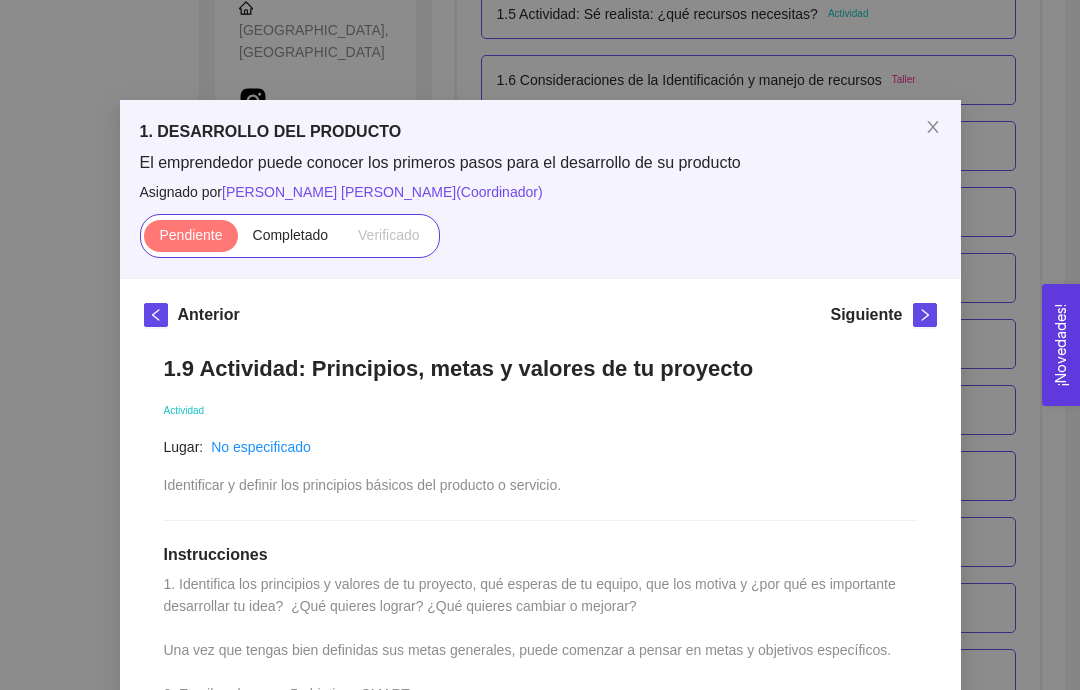 click 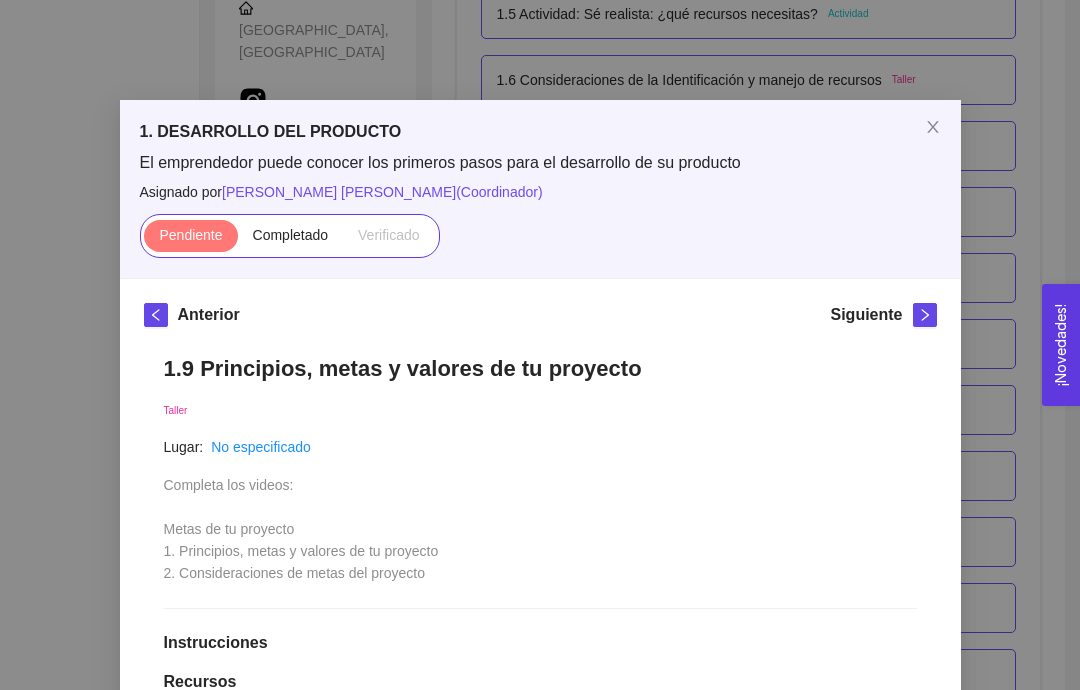 click 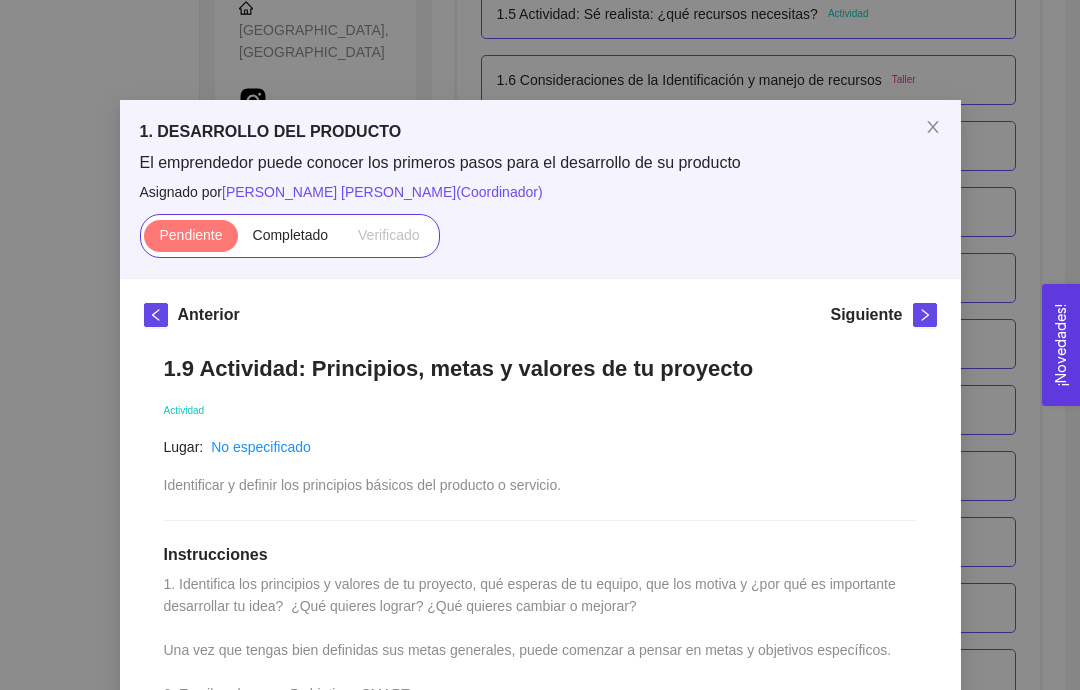 click at bounding box center (156, 315) 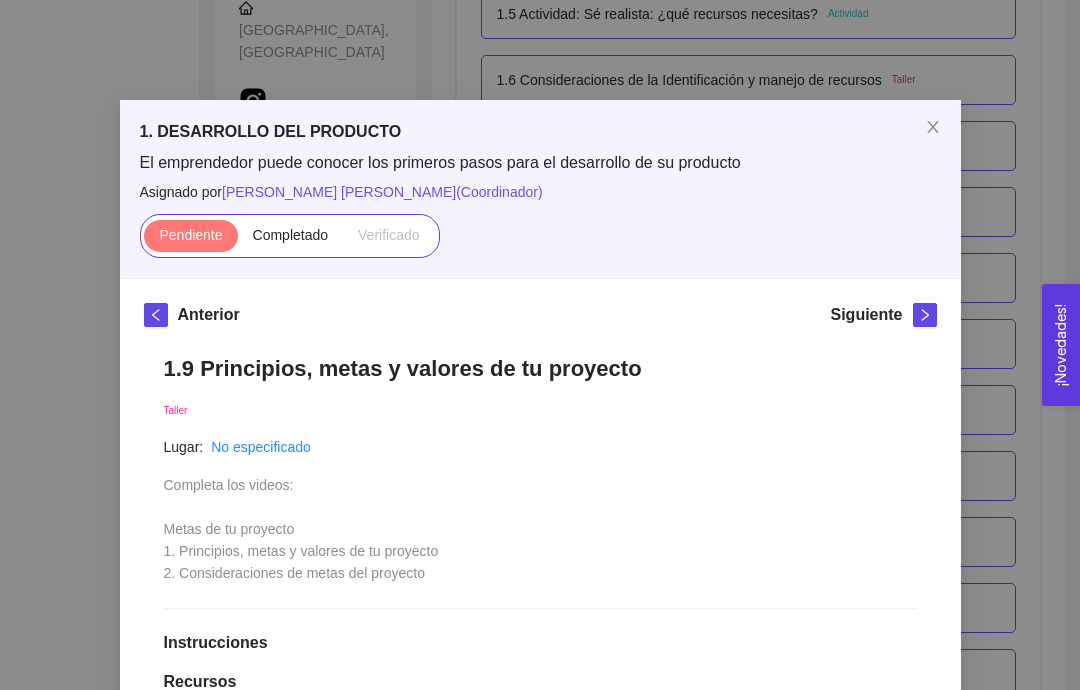click at bounding box center (895, 896) 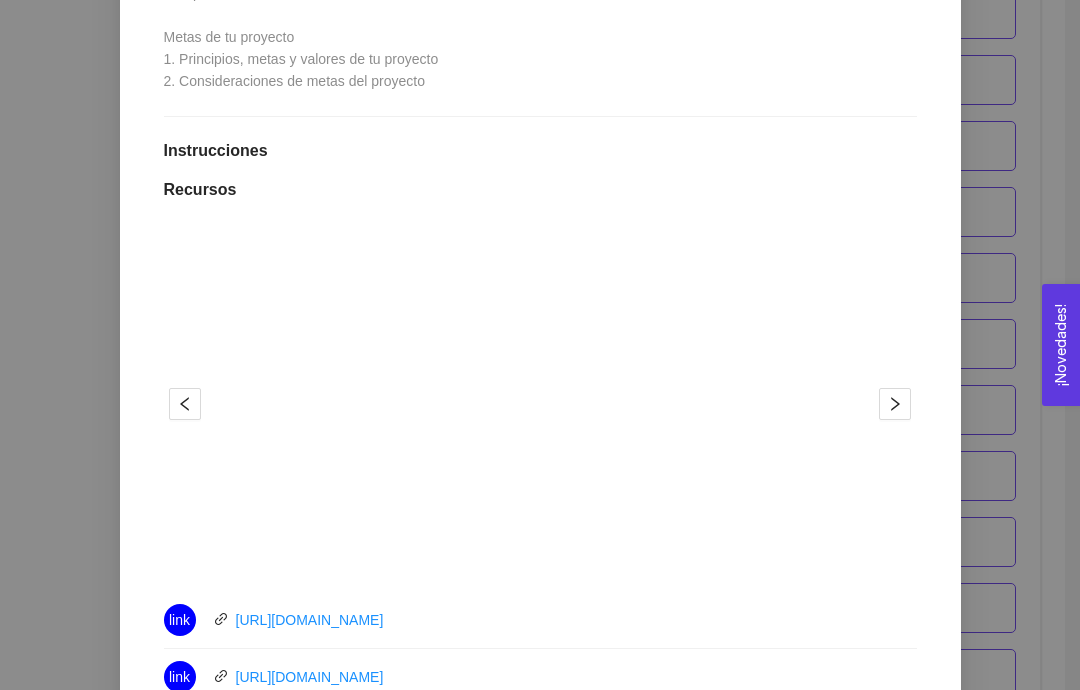 scroll, scrollTop: 517, scrollLeft: 0, axis: vertical 